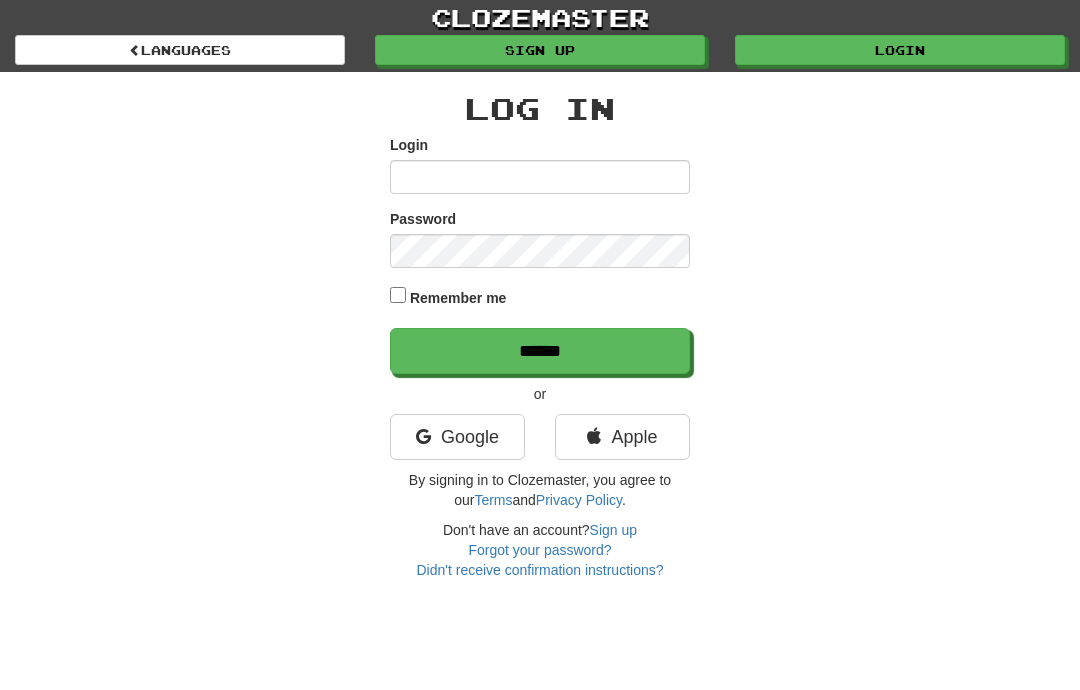 scroll, scrollTop: 0, scrollLeft: 0, axis: both 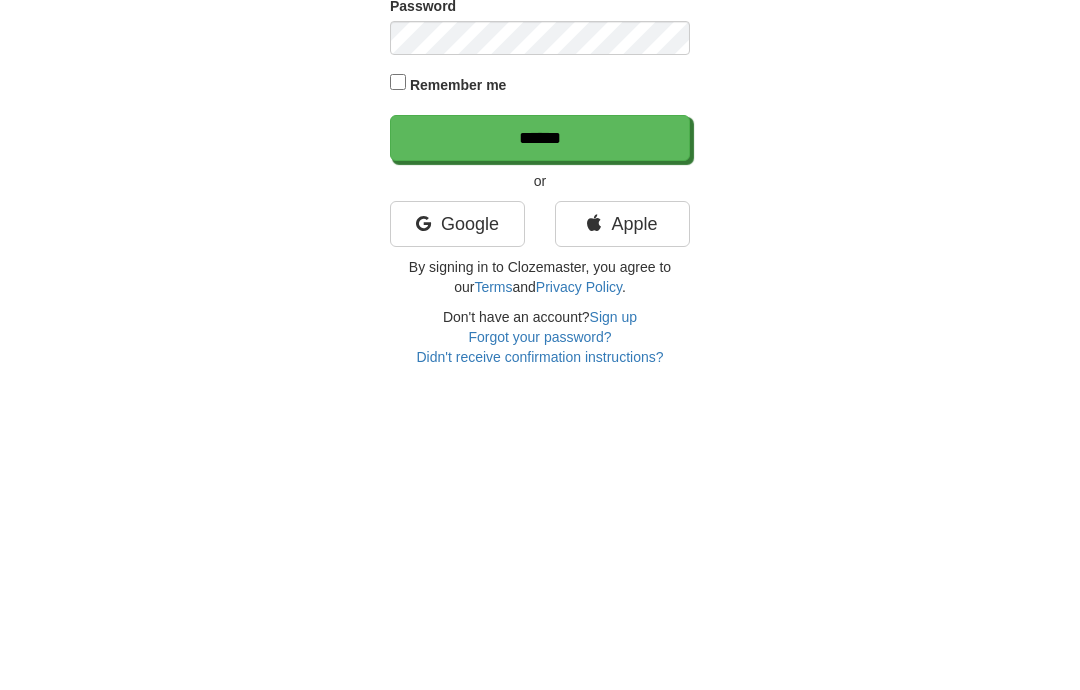 click on "Google" at bounding box center [457, 437] 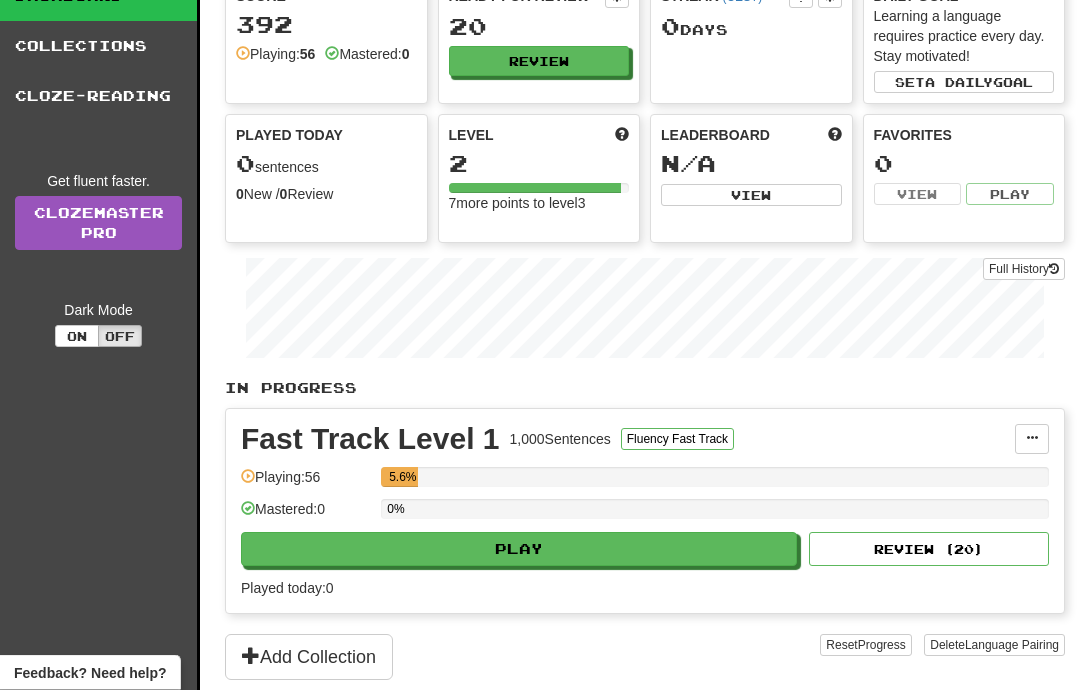 scroll, scrollTop: 86, scrollLeft: 0, axis: vertical 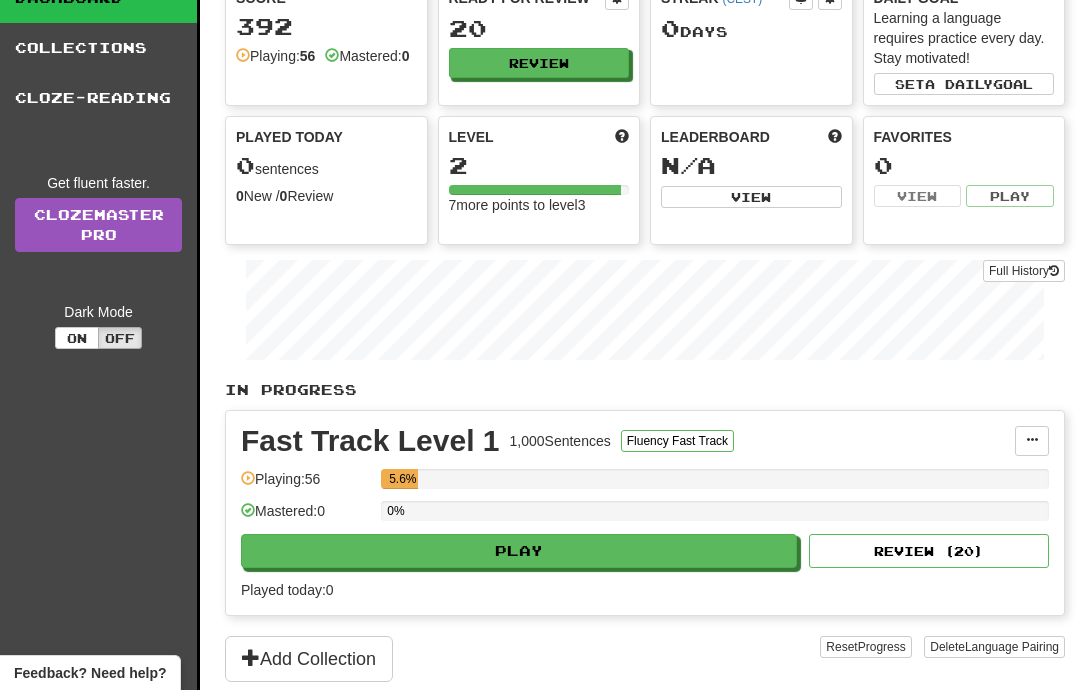 click on "Play" at bounding box center [519, 551] 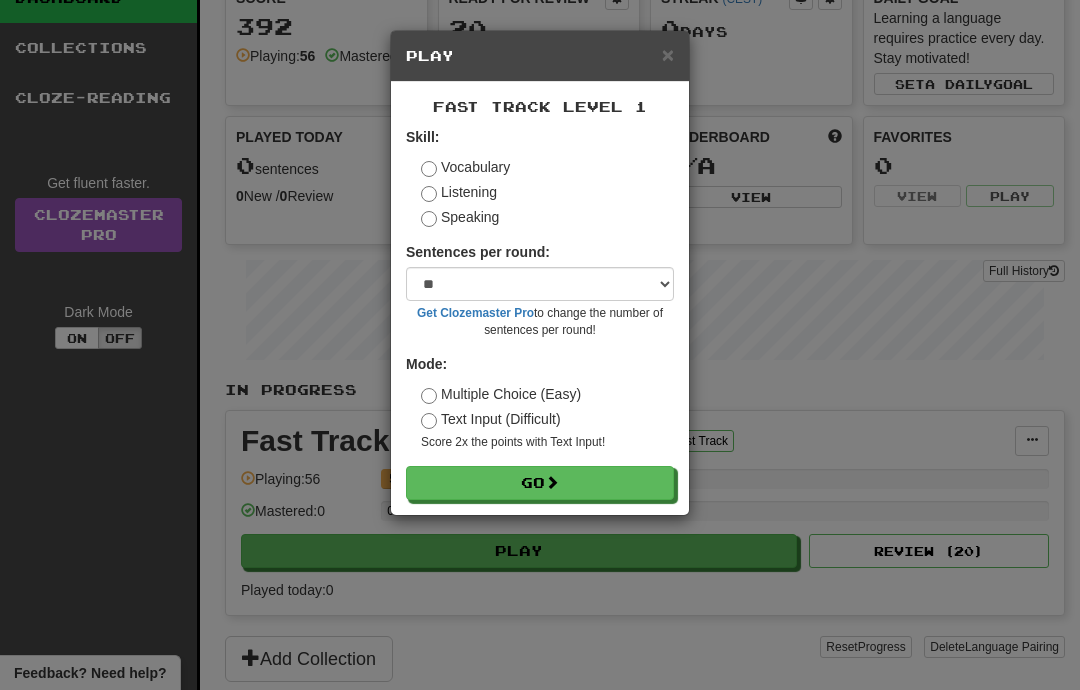click on "Go" at bounding box center (540, 483) 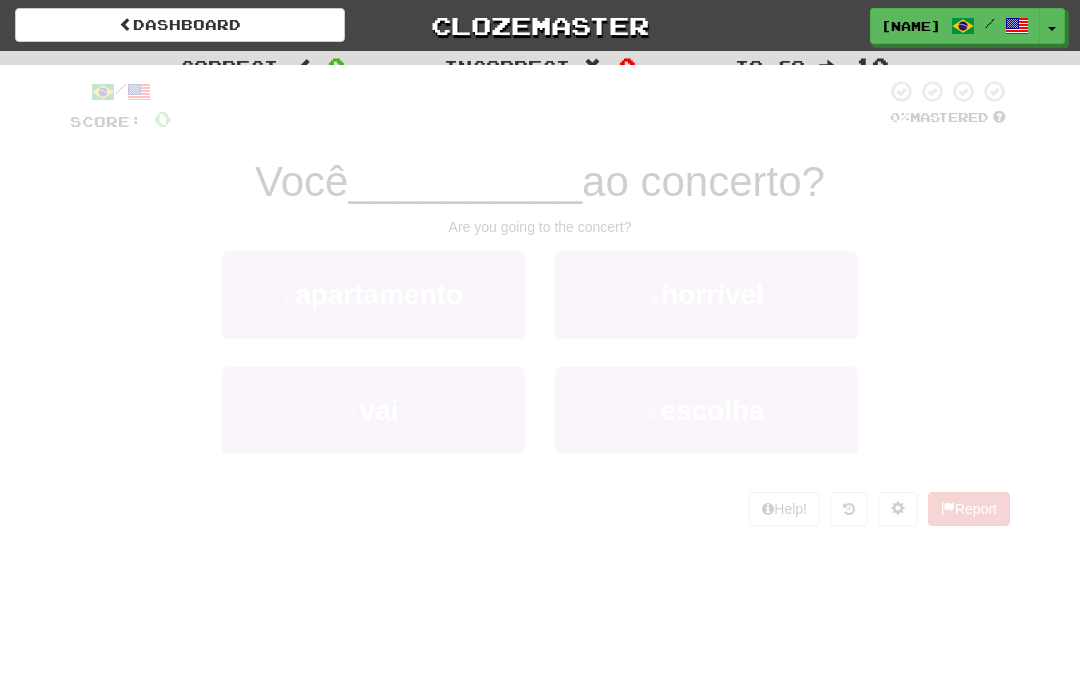 scroll, scrollTop: 0, scrollLeft: 0, axis: both 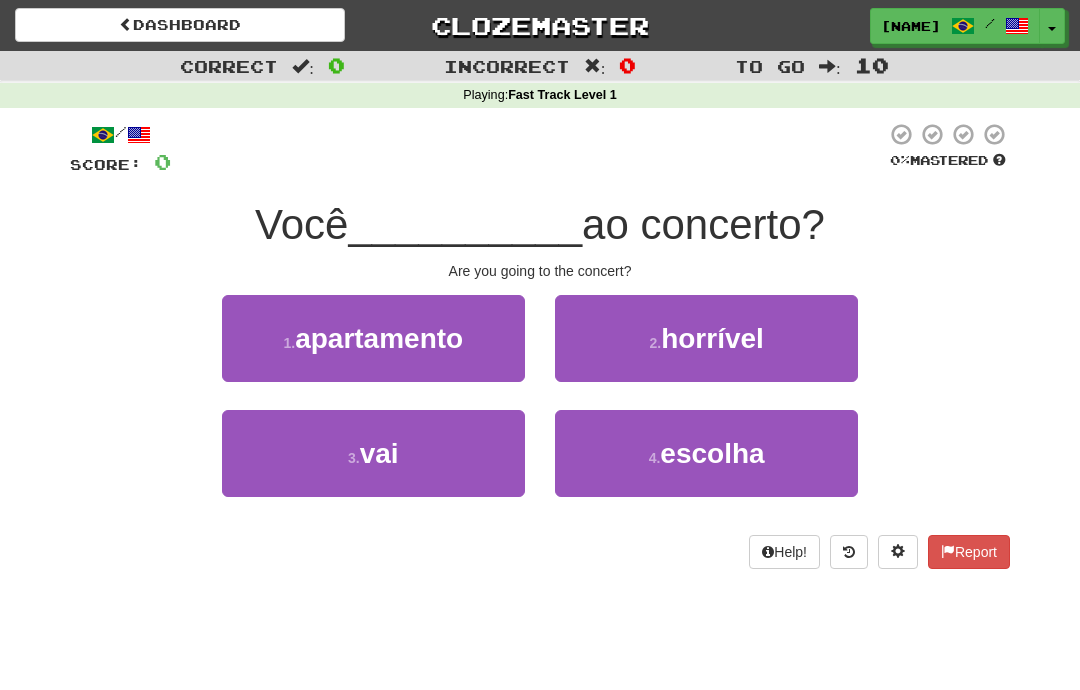 click on "3 .  vai" at bounding box center [373, 453] 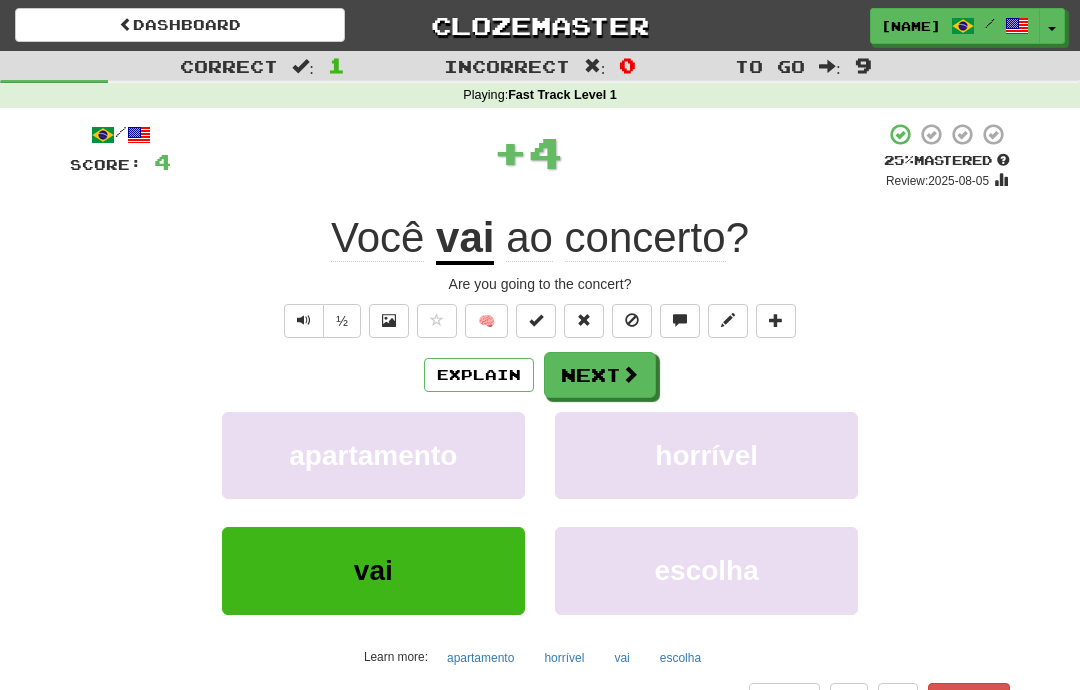 click on "Explain" at bounding box center [479, 375] 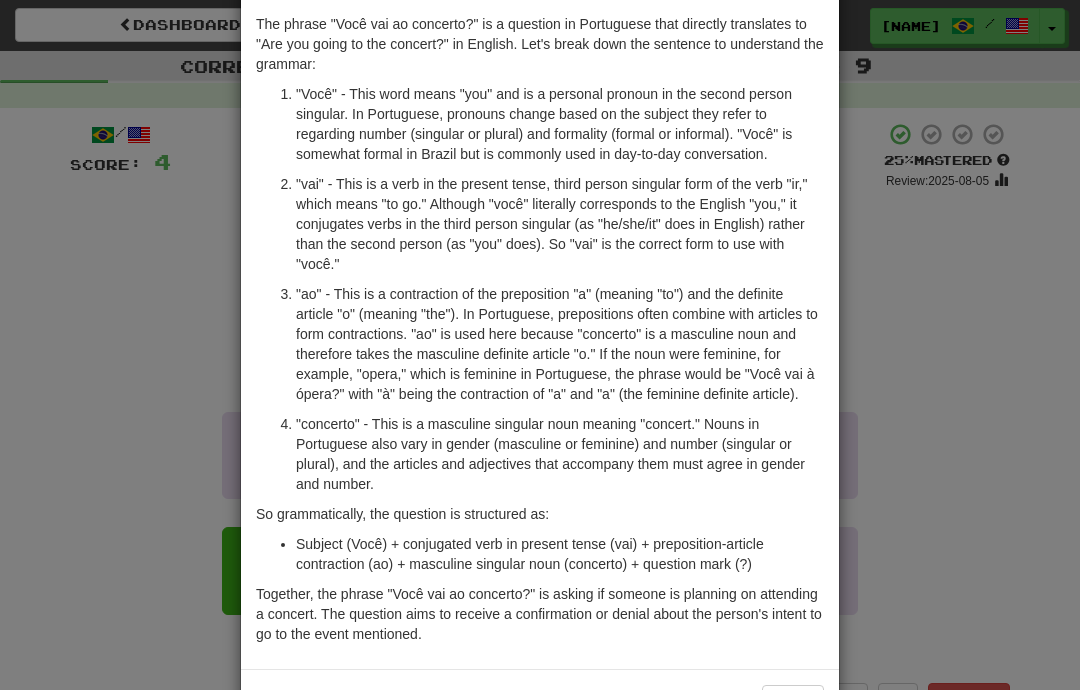 scroll, scrollTop: 84, scrollLeft: 0, axis: vertical 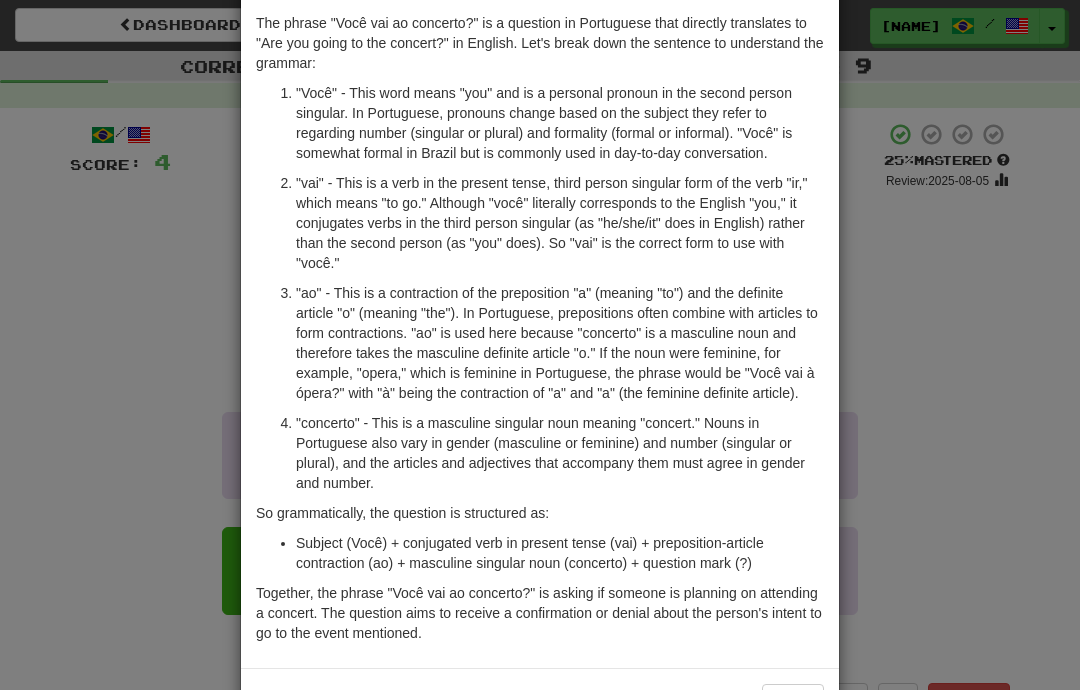 click on "× Explanation The phrase "Você vai ao concerto?" is a question in Portuguese that directly translates to "Are you going to the concert?" in English. Let's break down the sentence to understand the grammar:
"Você" - This word means "you" and is a personal pronoun in the second person singular. In Portuguese, pronouns change based on the subject they refer to regarding number (singular or plural) and formality (formal or informal). "Você" is somewhat formal in Brazil but is commonly used in day-to-day conversation.
"vai" - This is a verb in the present tense, third person singular form of the verb "ir," which means "to go." Although "você" literally corresponds to the English "you," it conjugates verbs in the third person singular (as "he/she/it" does in English) rather than the second person (as "you" does). So "vai" is the correct form to use with "você."
So grammatically, the question is structured as:
In beta. Generated by ChatGPT. Like it? Hate it?  Let us know !" at bounding box center (540, 345) 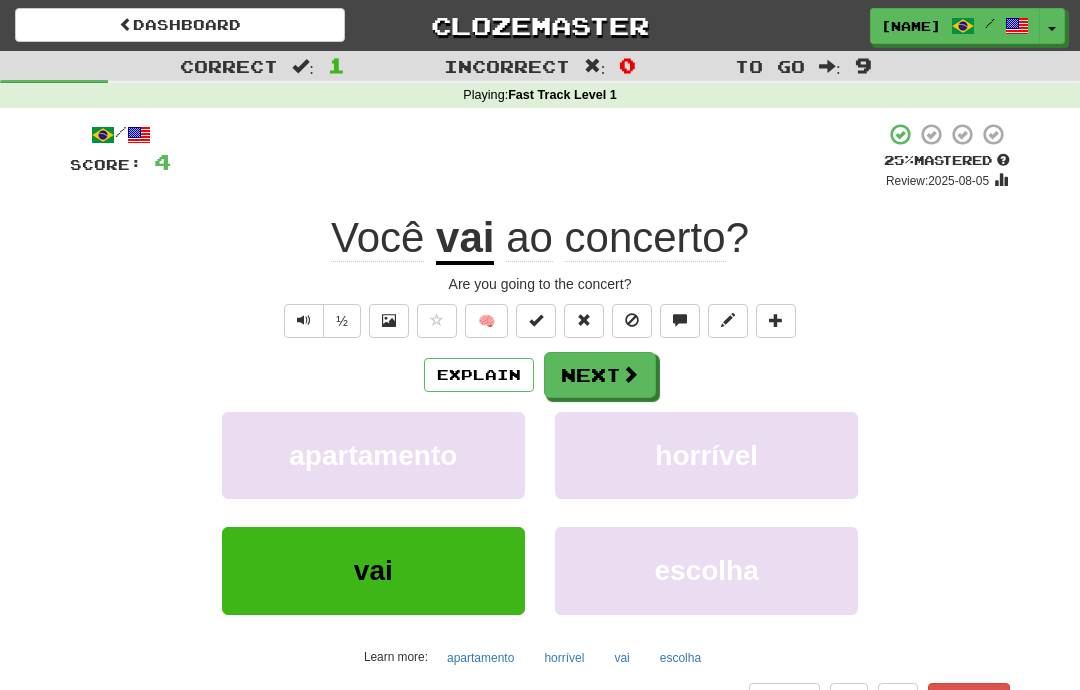 click at bounding box center (630, 374) 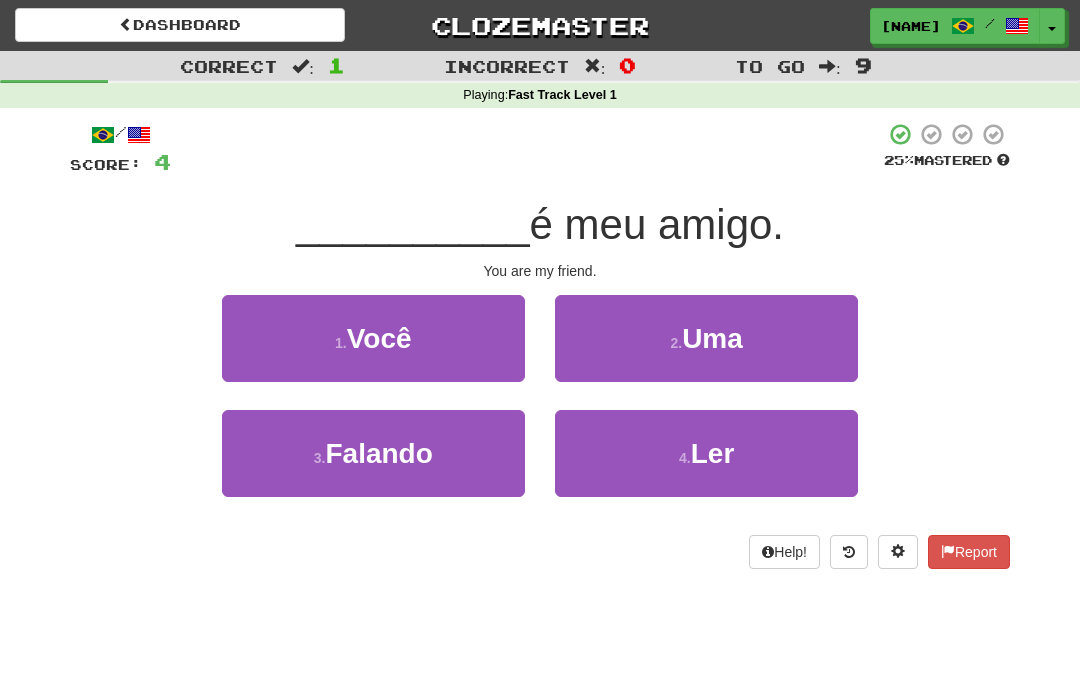 click on "1 .  Você" at bounding box center (373, 338) 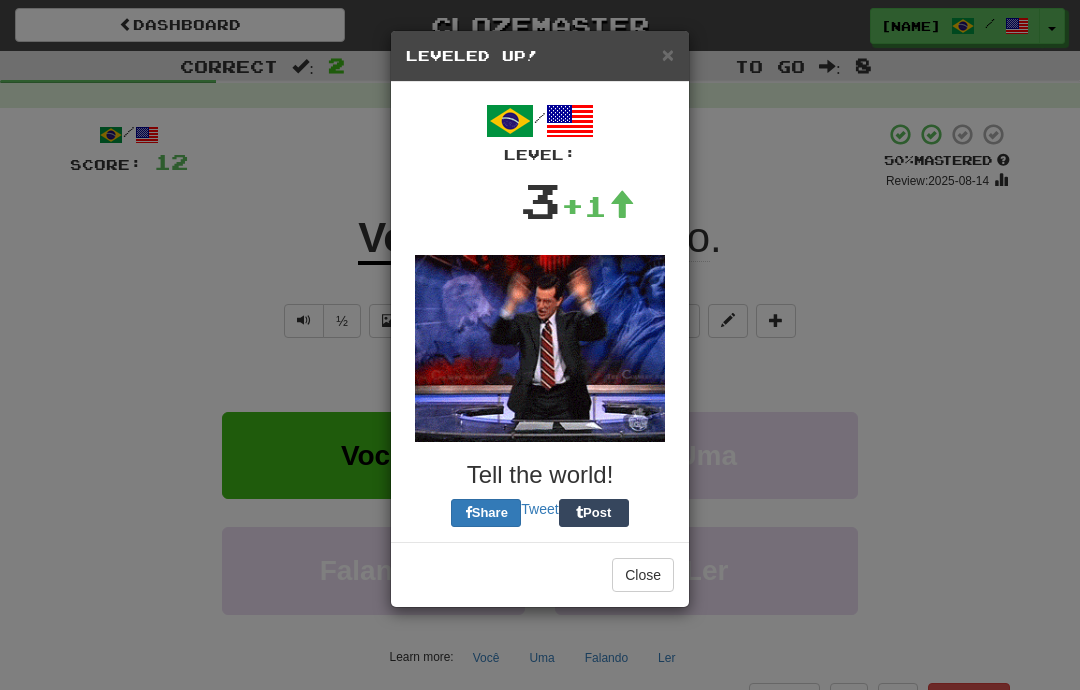 click on "×" at bounding box center [668, 54] 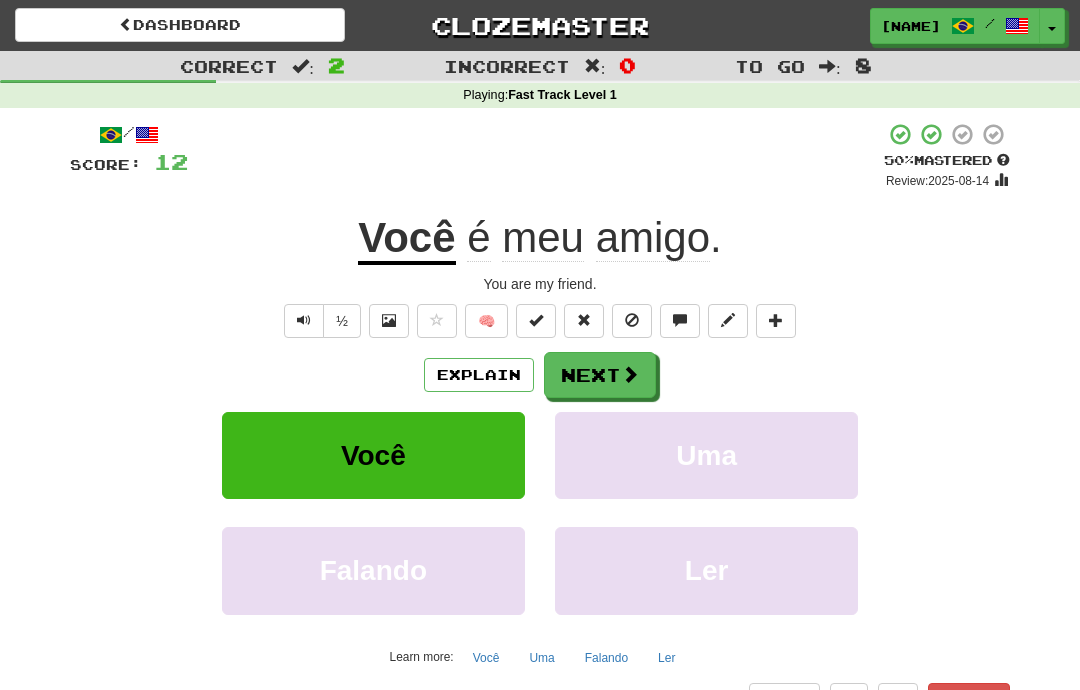 click at bounding box center (630, 374) 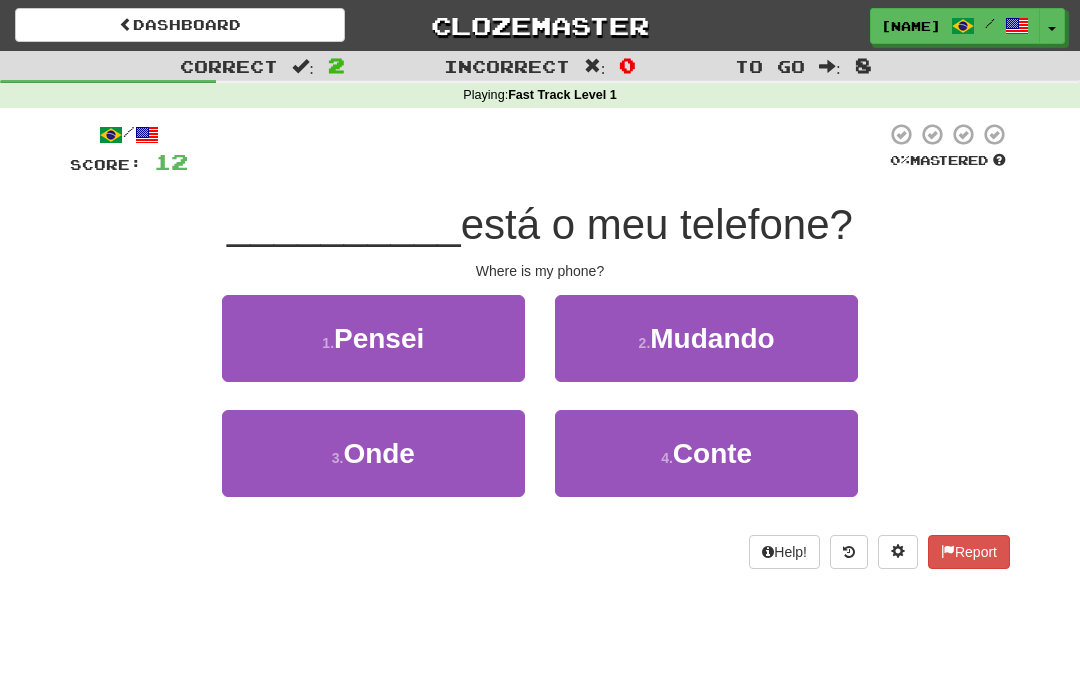 click on "3 .  Onde" at bounding box center [373, 453] 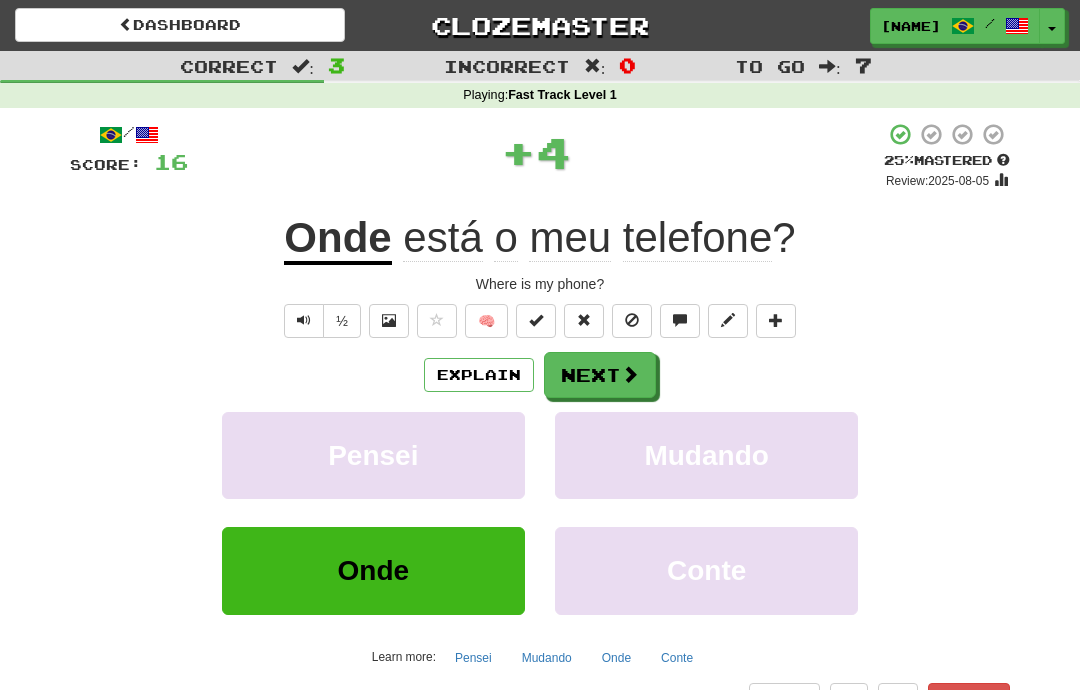 click at bounding box center [630, 374] 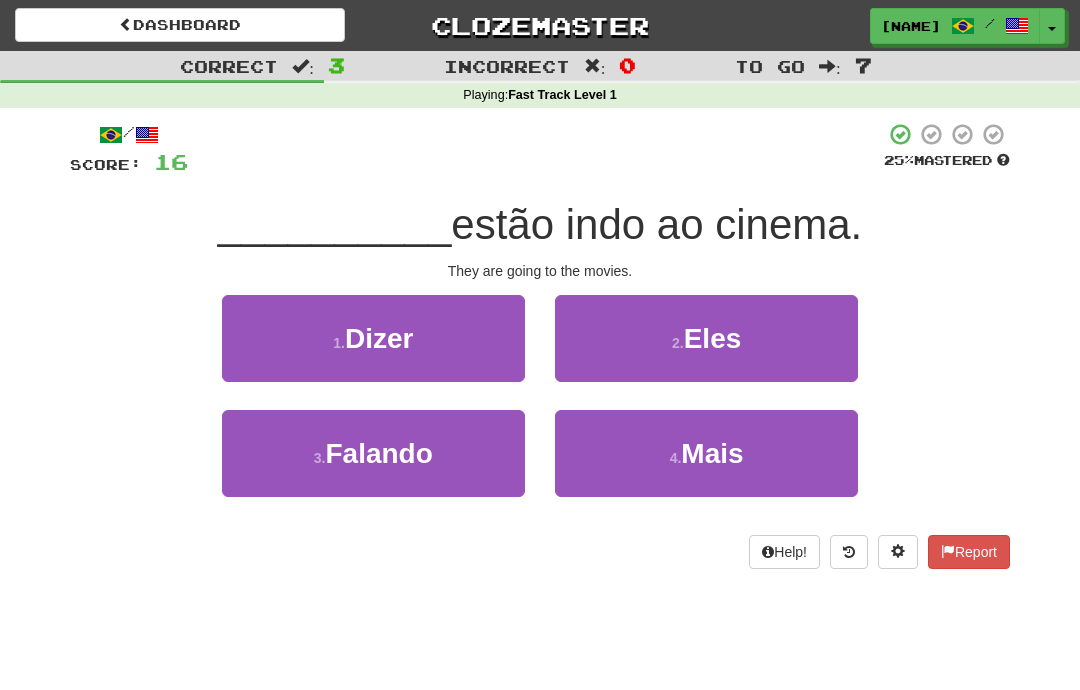 click on "Eles" at bounding box center [713, 338] 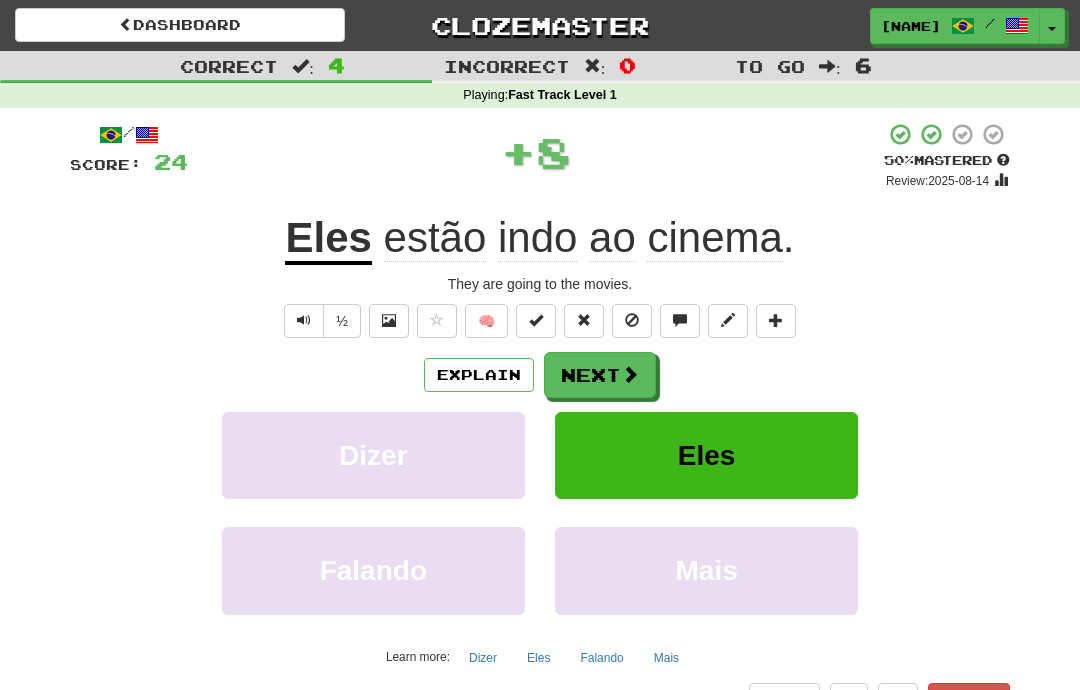 click at bounding box center [630, 374] 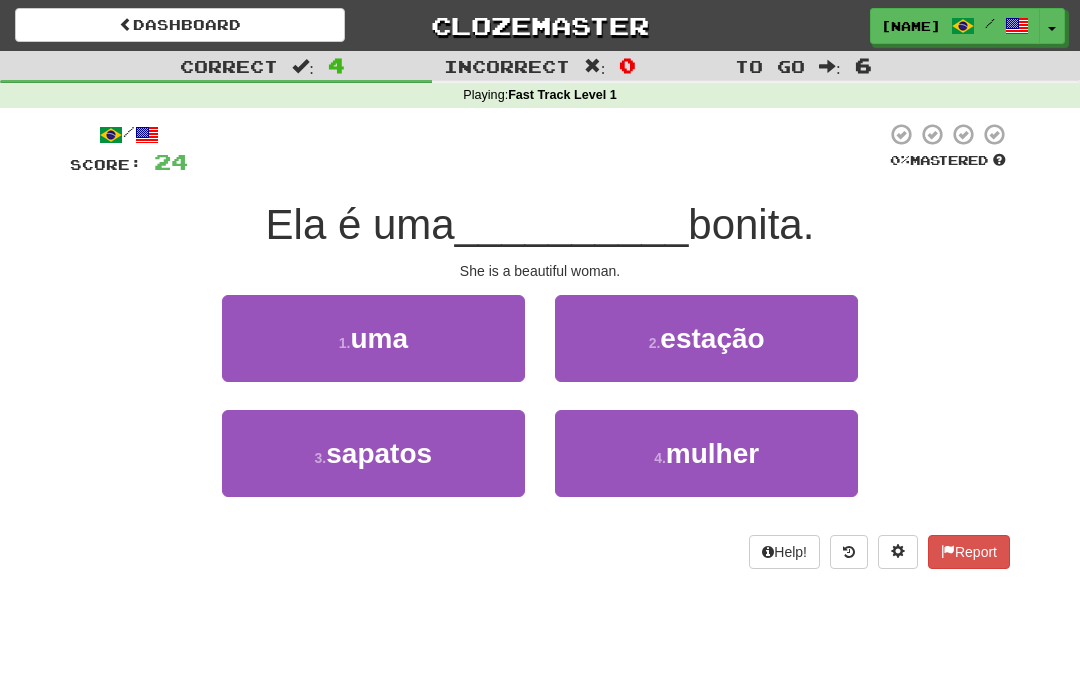 click on "4 ." at bounding box center (660, 458) 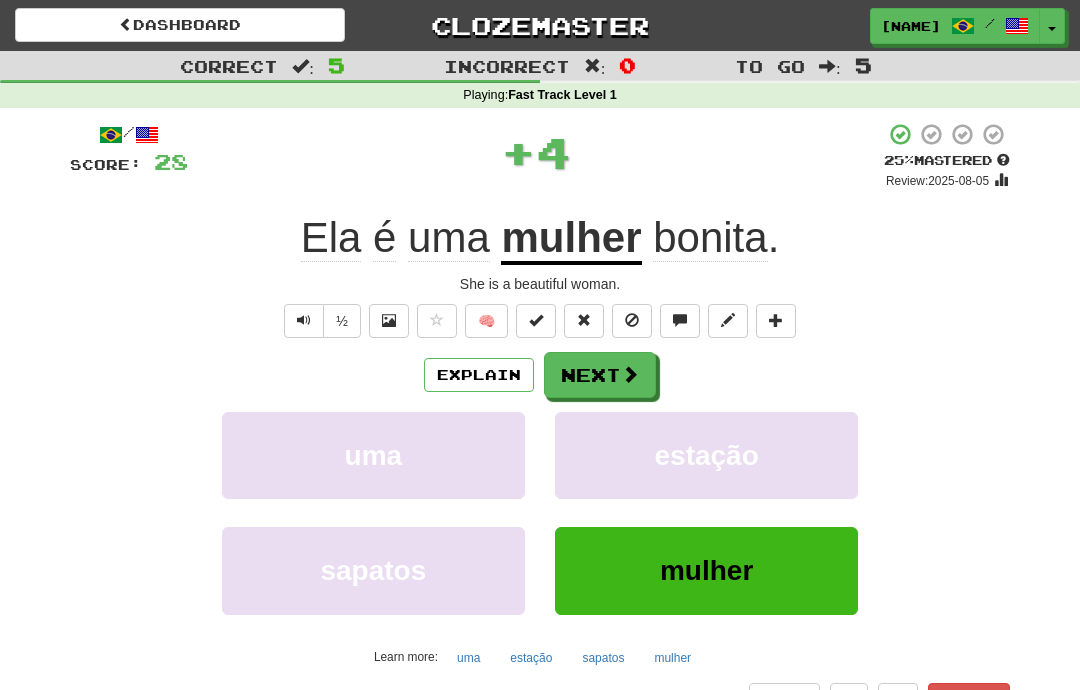 click at bounding box center (630, 374) 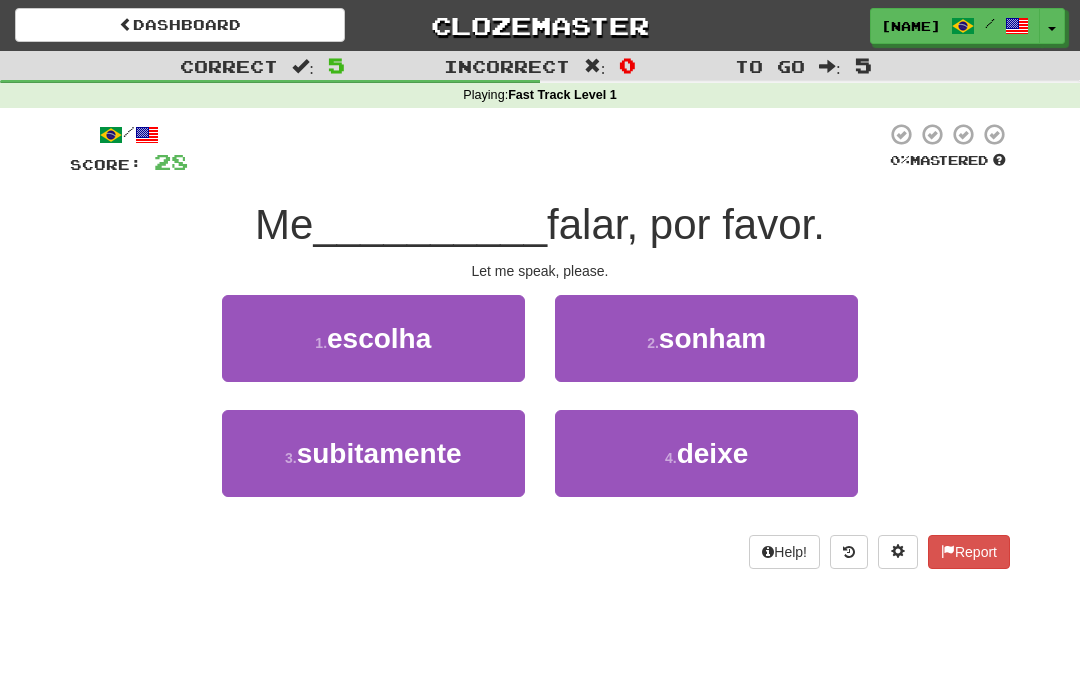 click on "deixe" at bounding box center (713, 453) 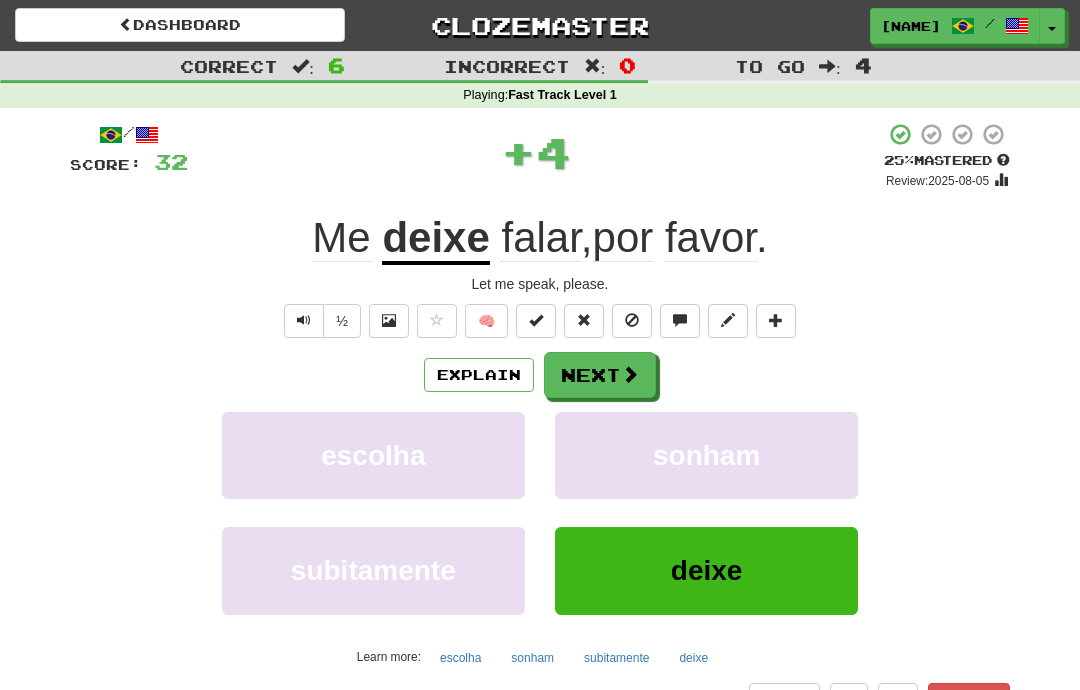 click on "Explain" at bounding box center (479, 375) 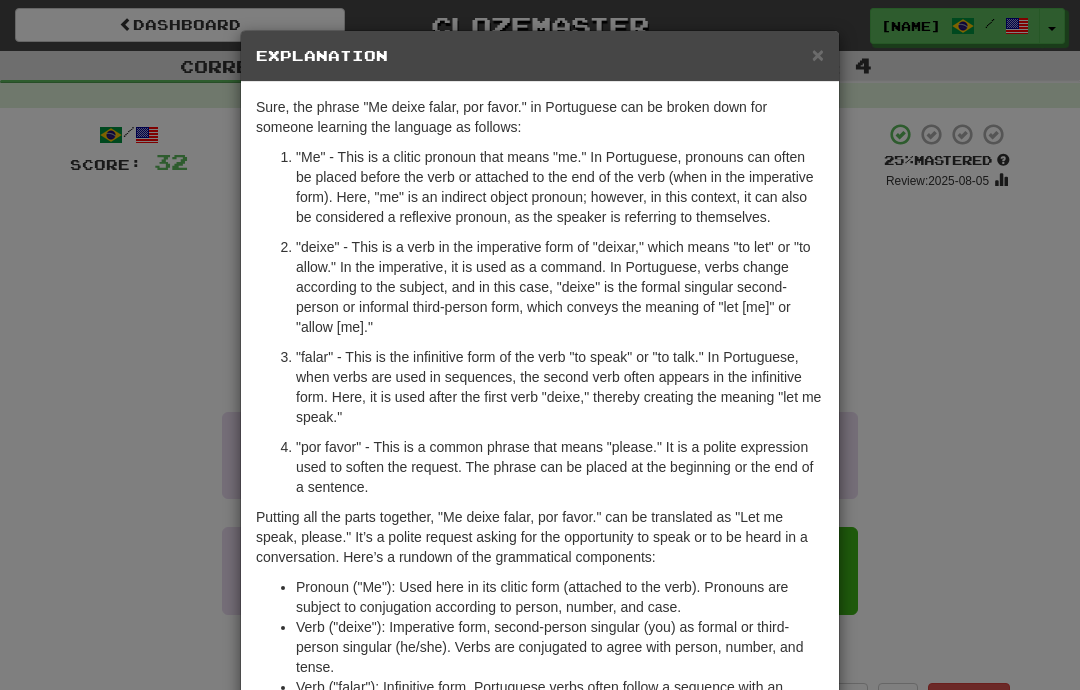 click on "× Explanation Sure, the phrase "Me deixe falar, por favor." in Portuguese can be broken down for someone learning the language as follows:
"Me" - This is a clitic pronoun that means "me." In Portuguese, pronouns can often be placed before the verb or attached to the end of the verb (when in the imperative form). Here, "me" is an indirect object pronoun; however, in this context, it can also be considered a reflexive pronoun, as the speaker is referring to themselves.
"deixe" - This is a verb in the imperative form of "deixar," which means "to let" or "to allow." In the imperative, it is used as a command. In Portuguese, verbs change according to the subject, and in this case, "deixe" is the formal singular second-person or informal third-person form, which conveys the meaning of "let [me]" or "allow [me]."
"por favor" - This is a common phrase that means "please." It is a polite expression used to soften the request. The phrase can be placed at the beginning or the end of a sentence." at bounding box center [540, 345] 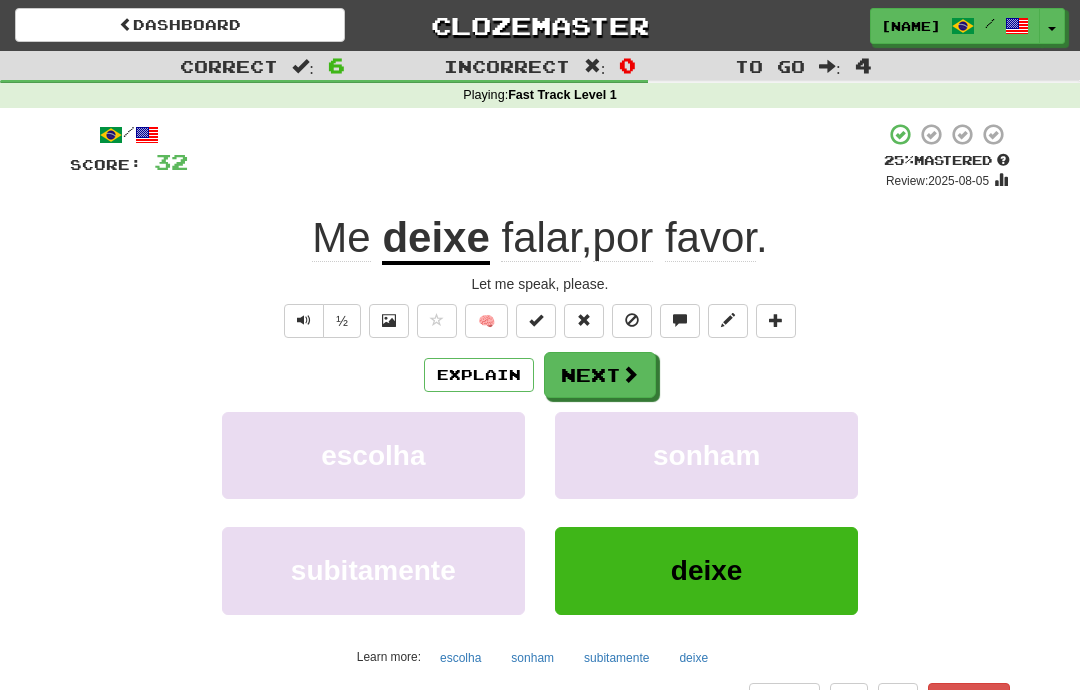 click at bounding box center [630, 374] 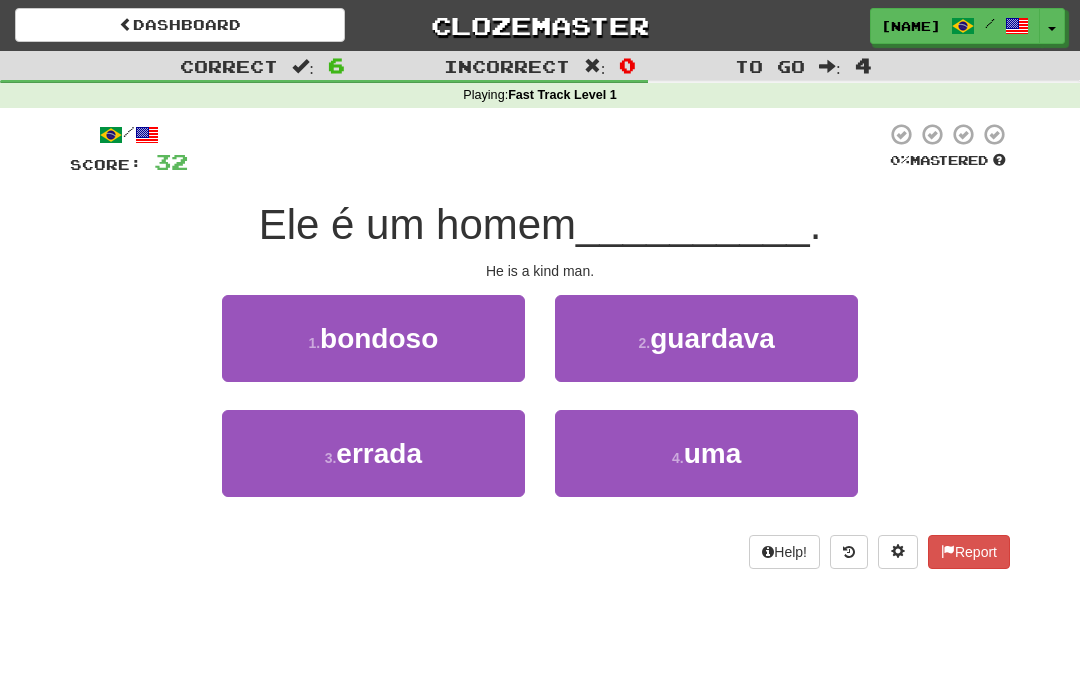 click on "1 .  bondoso" at bounding box center (373, 338) 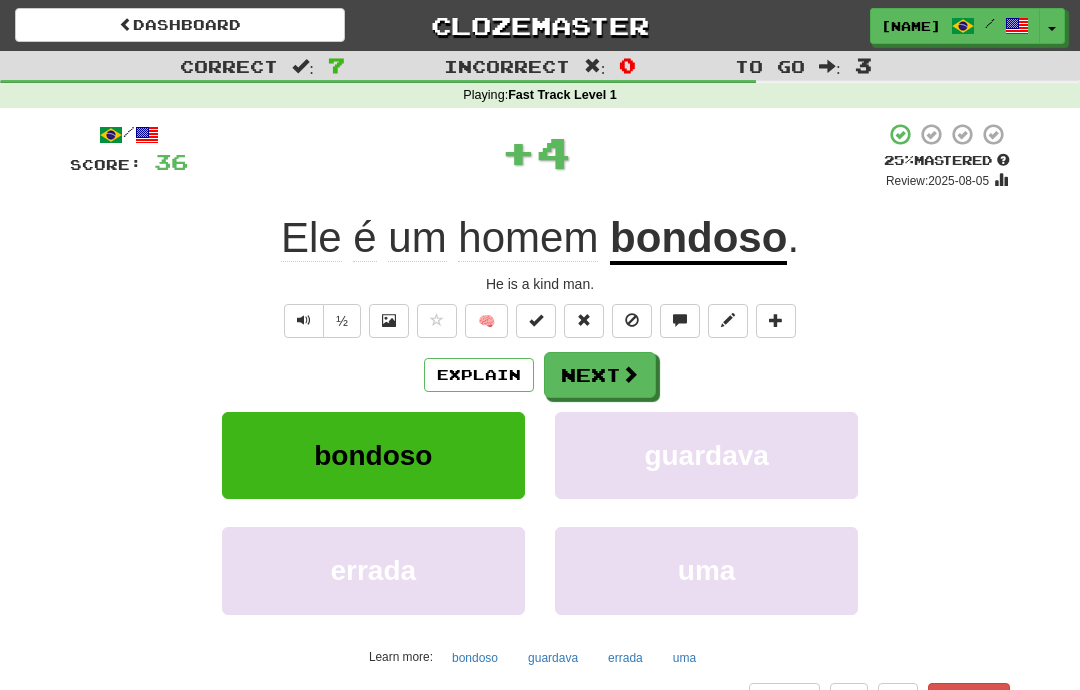 click on "Explain" at bounding box center (479, 375) 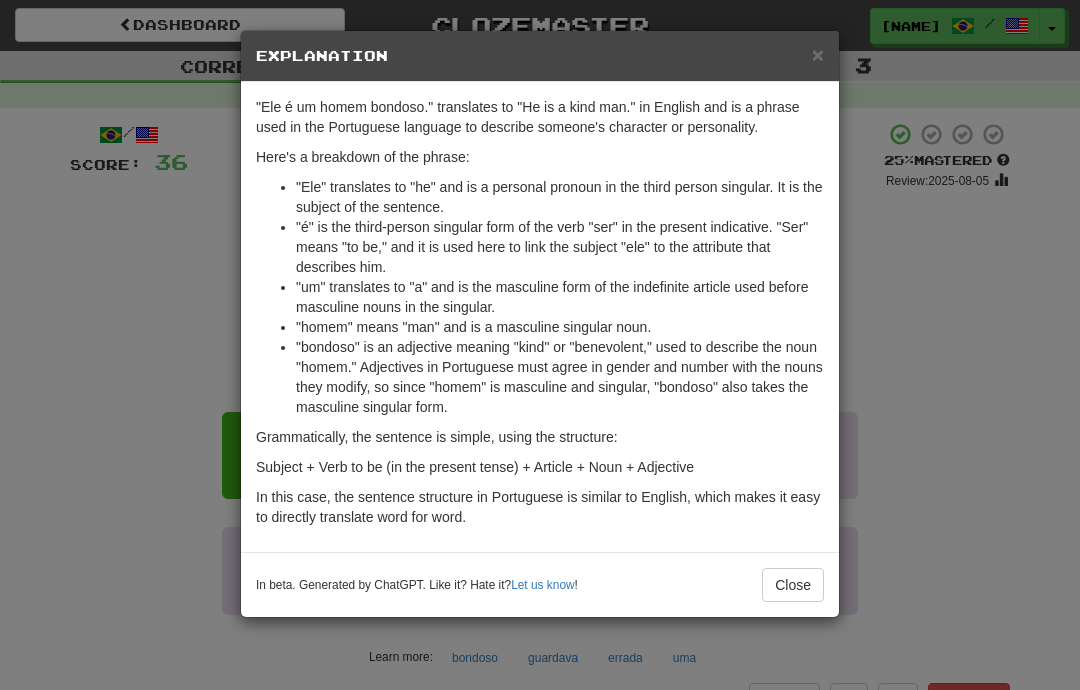 click on "× Explanation "Ele é um homem bondoso." translates to "He is a kind man." in English and is a phrase used in the Portuguese language to describe someone's character or personality.
Here's a breakdown of the phrase:
"Ele" translates to "he" and is a personal pronoun in the third person singular. It is the subject of the sentence.
"é" is the third-person singular form of the verb "ser" in the present indicative. "Ser" means "to be," and it is used here to link the subject "ele" to the attribute that describes him.
"um" translates to "a" and is the masculine form of the indefinite article used before masculine nouns in the singular.
"homem" means "man" and is a masculine singular noun.
"bondoso" is an adjective meaning "kind" or "benevolent," used to describe the noun "homem." Adjectives in Portuguese must agree in gender and number with the nouns they modify, so since "homem" is masculine and singular, "bondoso" also takes the masculine singular form.
Let us know ! Close" at bounding box center (540, 345) 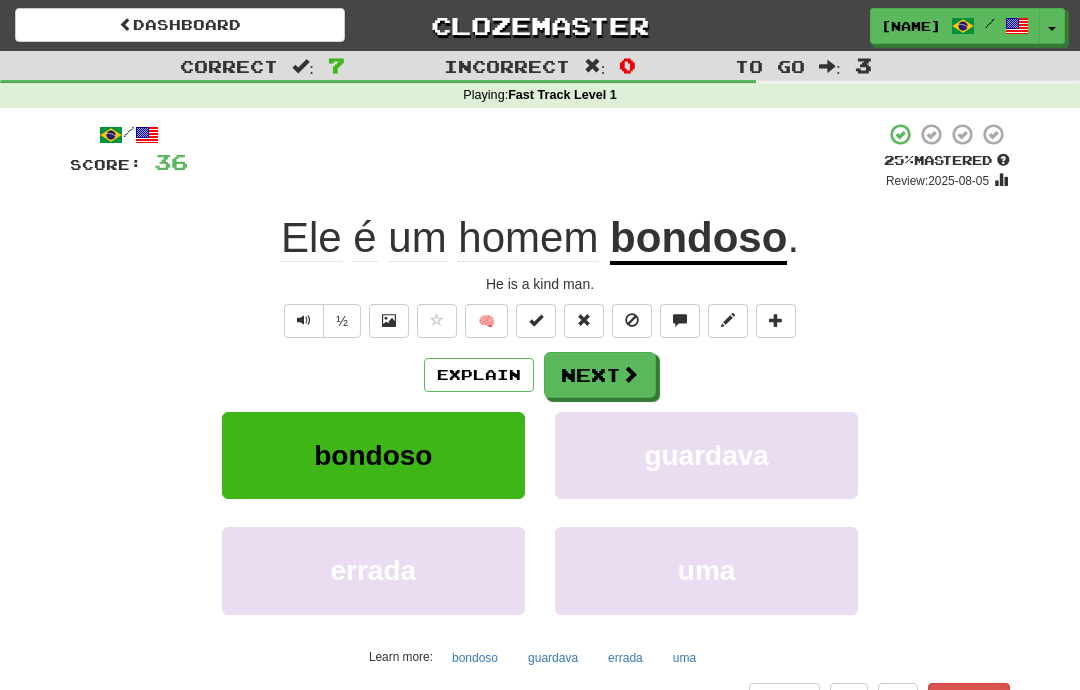 click at bounding box center (630, 374) 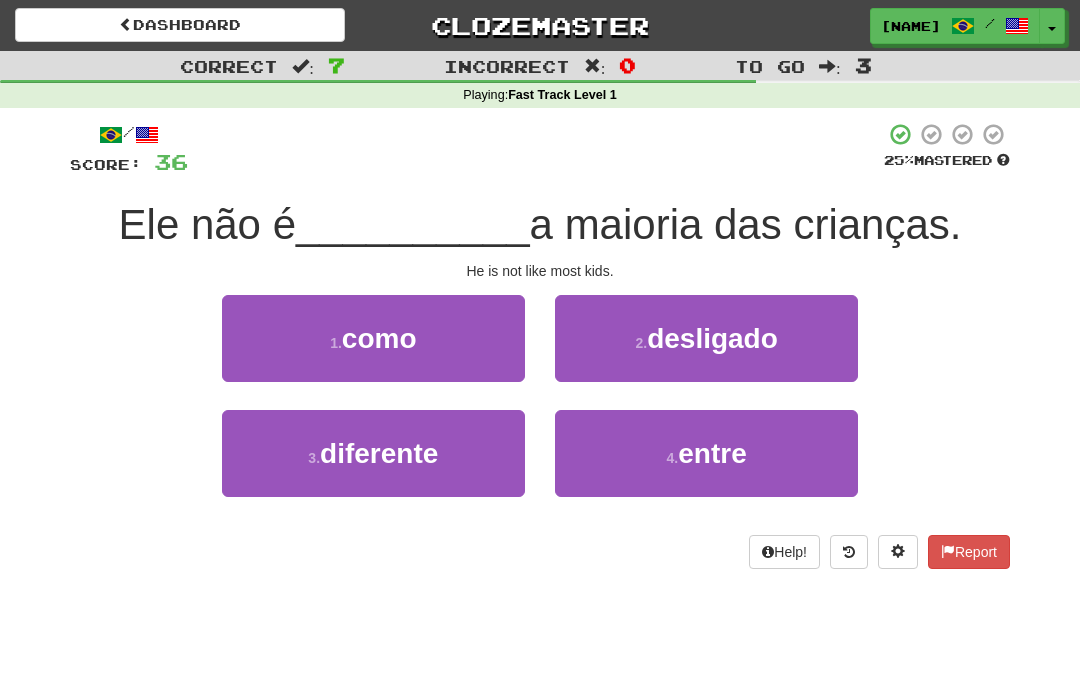 click on "1 .  como" at bounding box center (373, 338) 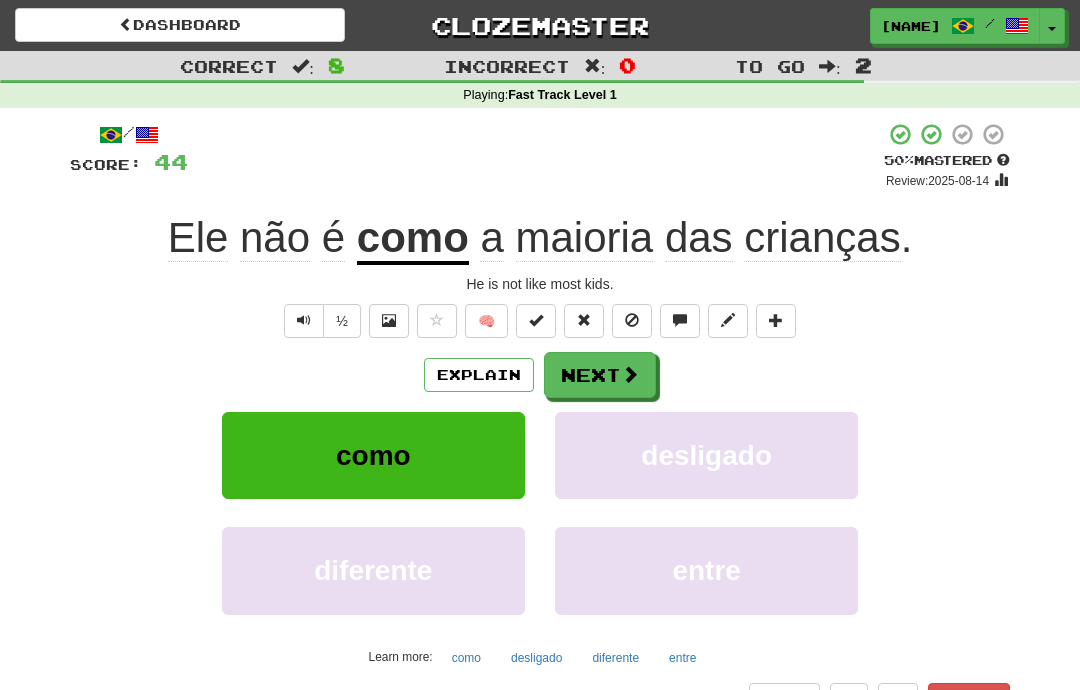 click on "maioria" at bounding box center (585, 238) 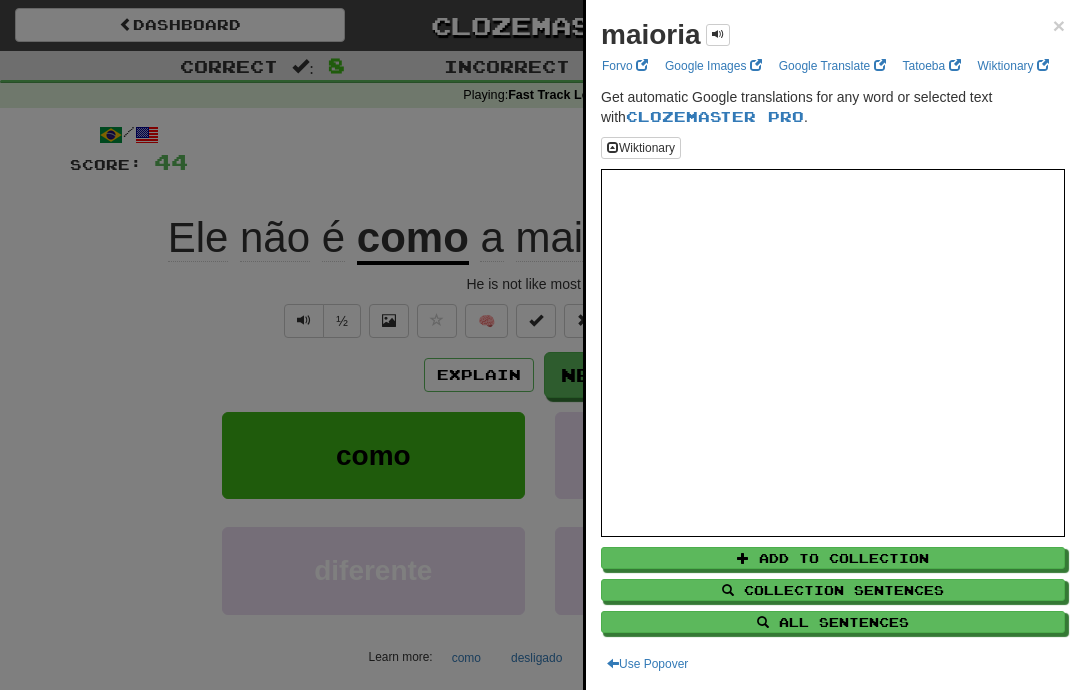 click at bounding box center [540, 345] 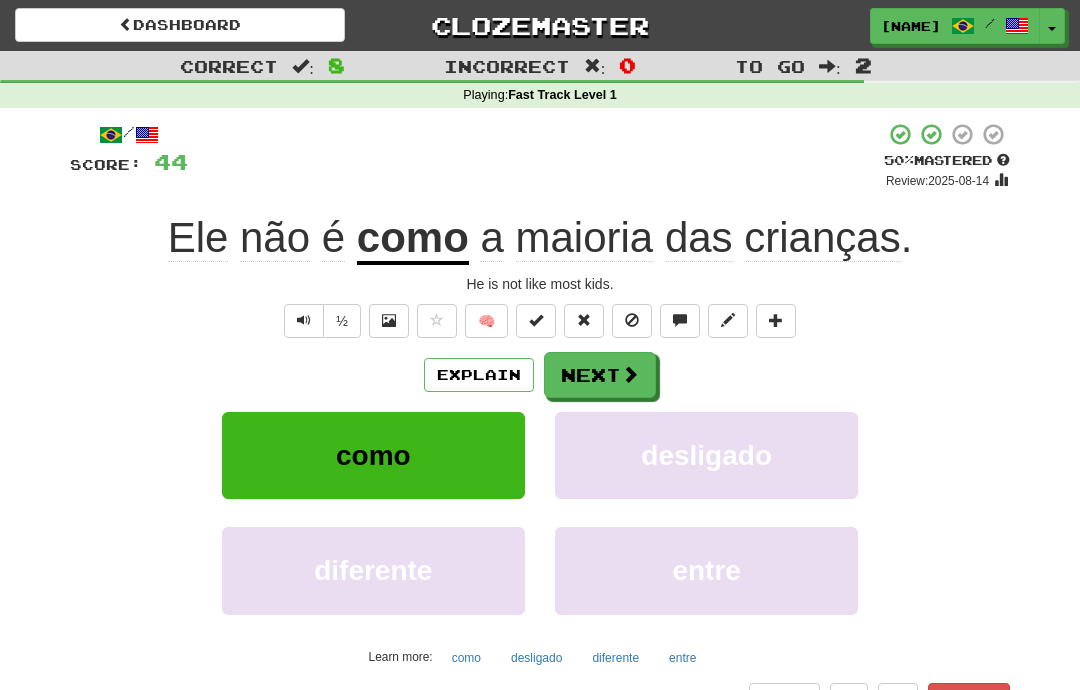 click on "Explain" at bounding box center (479, 375) 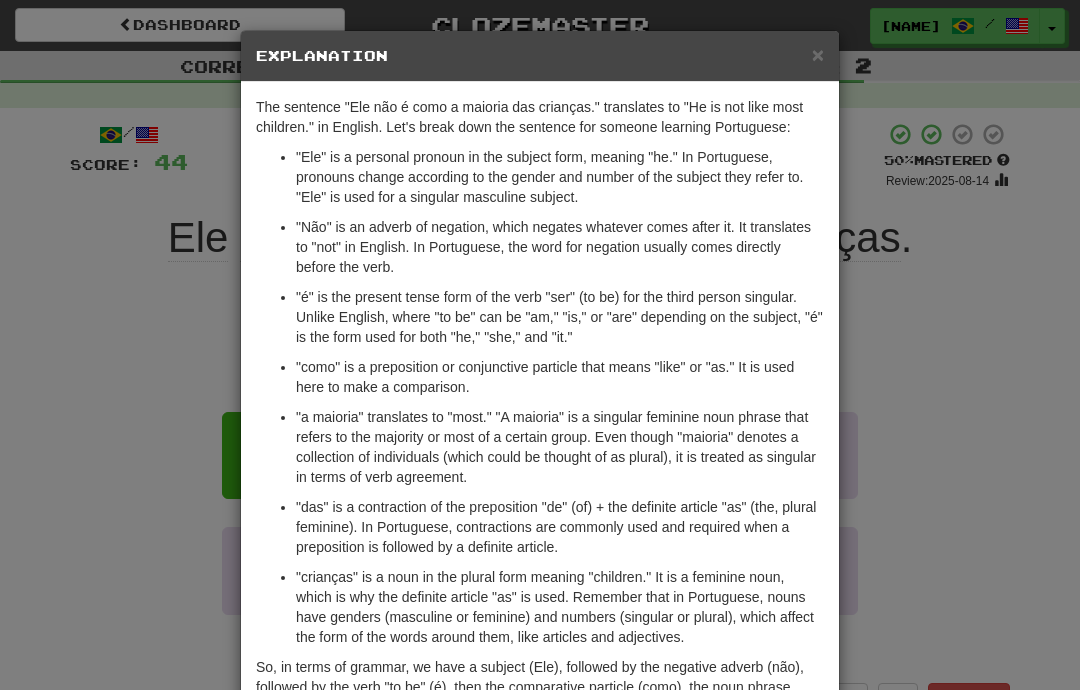 click on "× Explanation The sentence "Ele não é como a maioria das crianças." translates to "He is not like most children." in English. Let's break down the sentence for someone learning Portuguese:
"Ele" is a personal pronoun in the subject form, meaning "he." In Portuguese, pronouns change according to the gender and number of the subject they refer to. "Ele" is used for a singular masculine subject.
"Não" is an adverb of negation, which negates whatever comes after it. It translates to "not" in English. In Portuguese, the word for negation usually comes directly before the verb.
"é" is the present tense form of the verb "ser" (to be) for the third person singular. Unlike English, where "to be" can be "am," "is," or "are" depending on the subject, "é" is the form used for both "he," "she," and "it."
"como" is a preposition or conjunctive particle that means "like" or "as." It is used here to make a comparison.
In beta. Generated by ChatGPT. Like it? Hate it?  !" at bounding box center [540, 345] 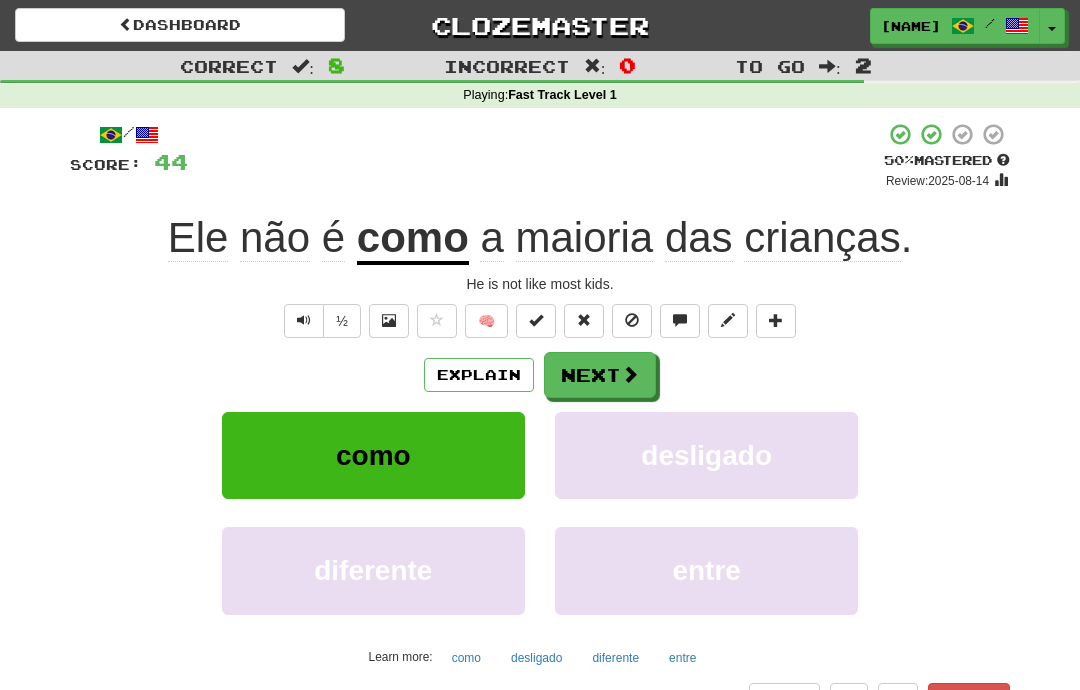 click at bounding box center (630, 374) 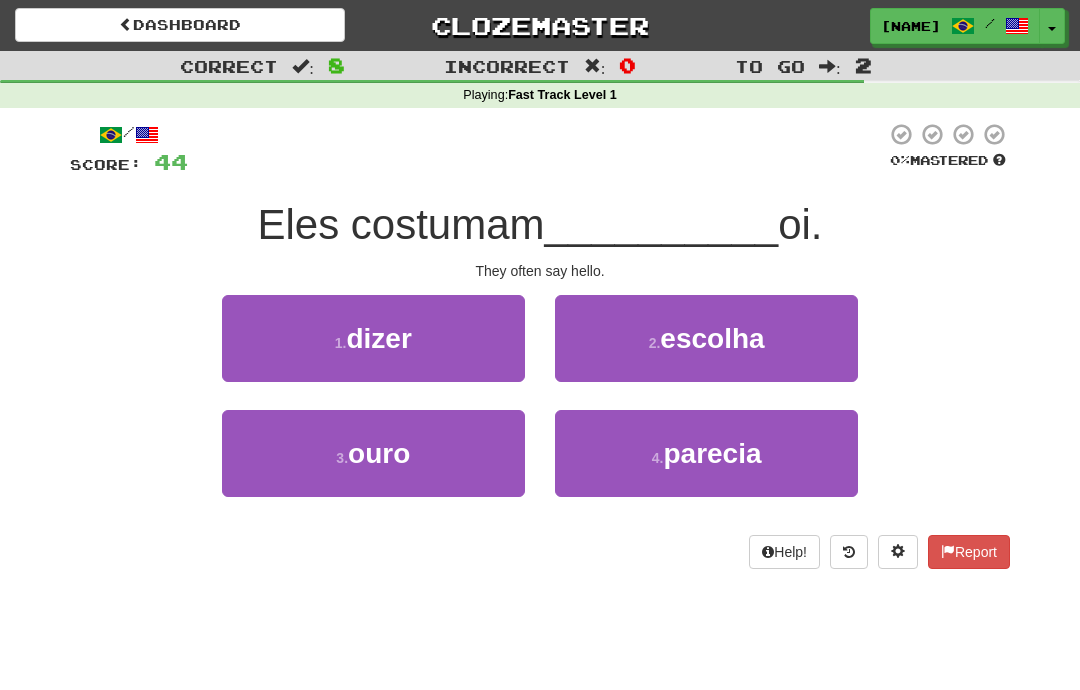 click on "1 .  dizer" at bounding box center [373, 338] 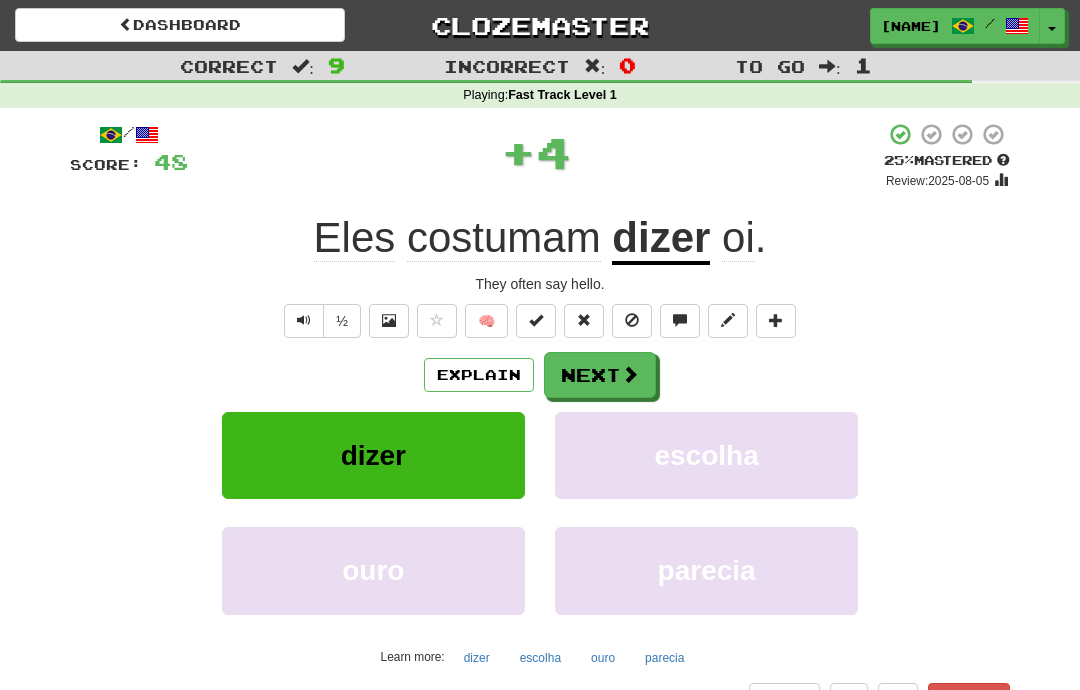 click on "Explain" at bounding box center [479, 375] 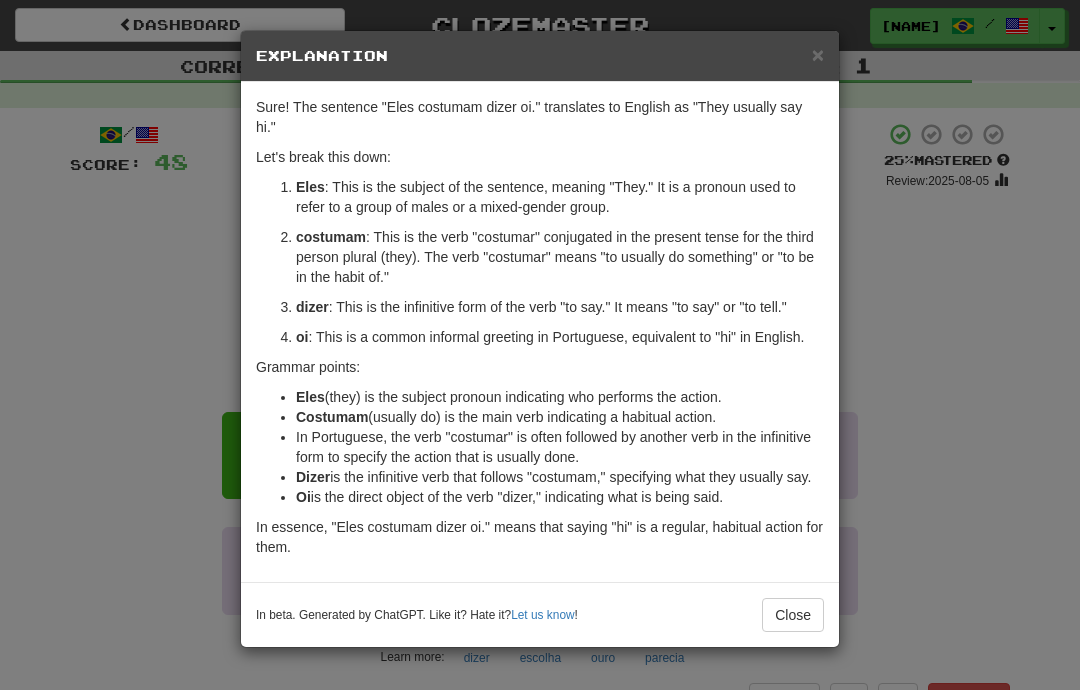click on "× Explanation Sure! The sentence "Eles costumam dizer oi." translates to English as "They usually say hi."
Let's break this down:
Eles : This is the subject of the sentence, meaning "They." It is a pronoun used to refer to a group of males or a mixed-gender group.
costumam : This is the verb "costumar" conjugated in the present tense for the third person plural (they). The verb "costumar" means "to usually do something" or "to be in the habit of."
dizer : This is the infinitive form of the verb "to say." It means "to say" or "to tell."
oi : This is a common informal greeting in Portuguese, equivalent to "hi" in English.
Grammar points:
Eles  (they) is the subject pronoun indicating who performs the action.
Costumam  (usually do) is the main verb indicating a habitual action.
In Portuguese, the verb "costumar" is often followed by another verb in the infinitive form to specify the action that is usually done.
Dizer
Oi
Let us know ! Close" at bounding box center (540, 345) 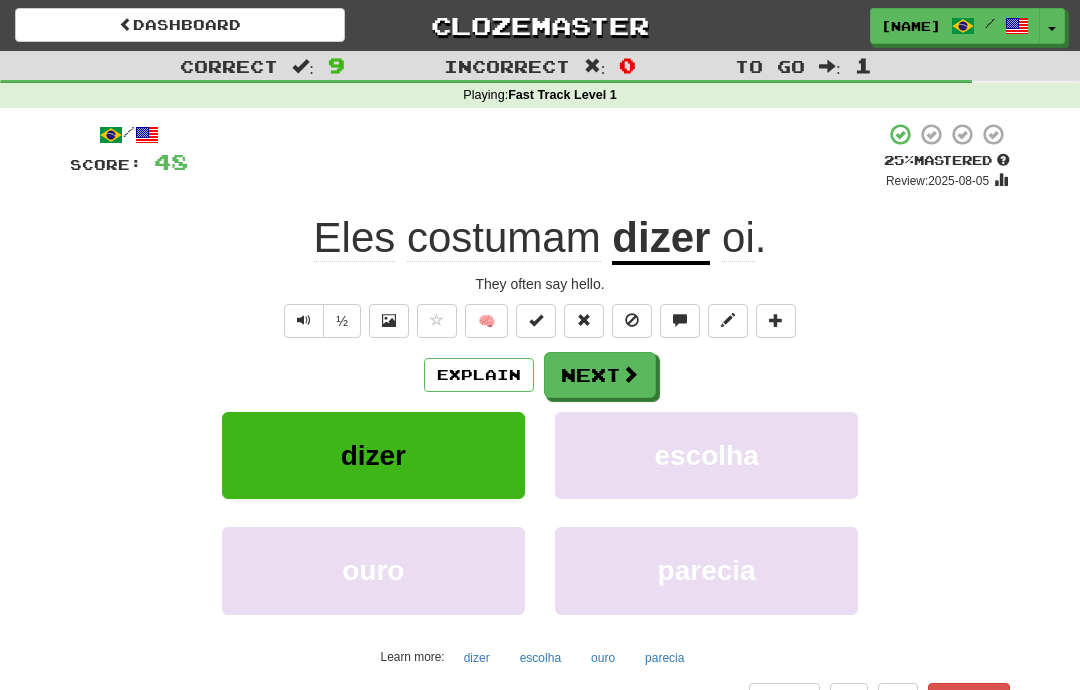 click at bounding box center (630, 374) 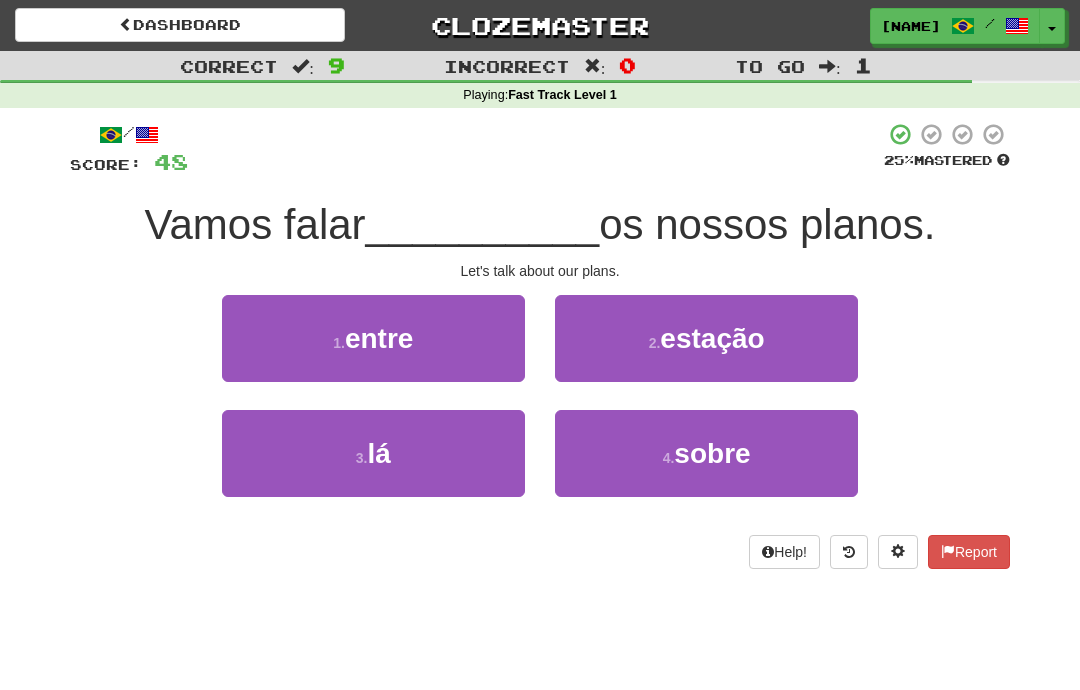 click on "sobre" at bounding box center (712, 453) 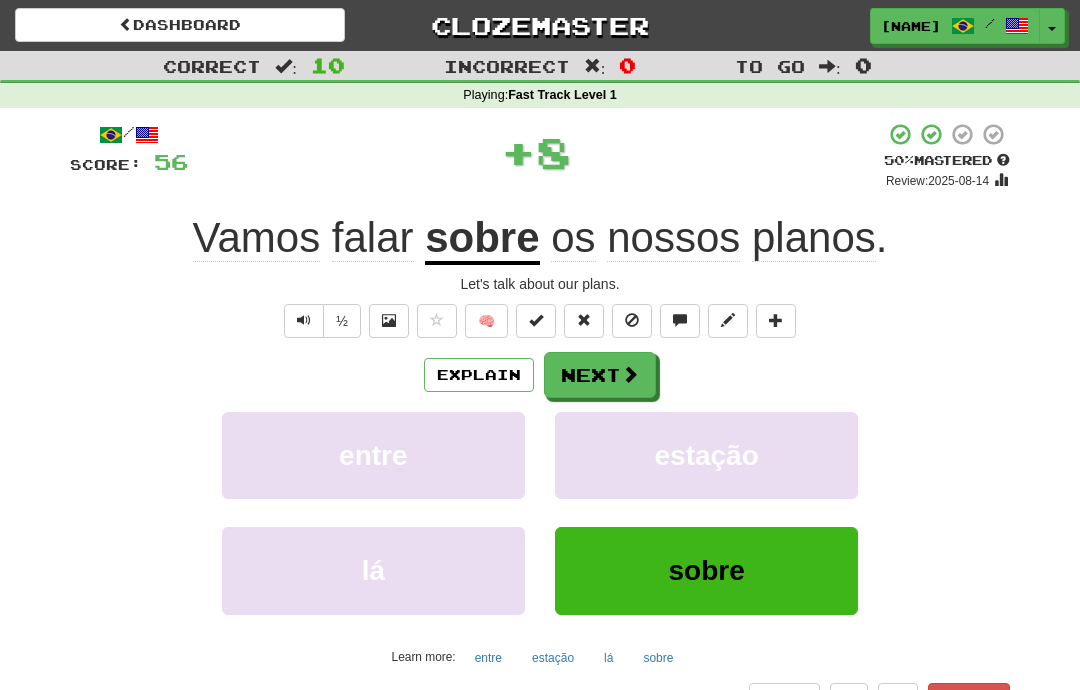 click on "Explain" at bounding box center (479, 375) 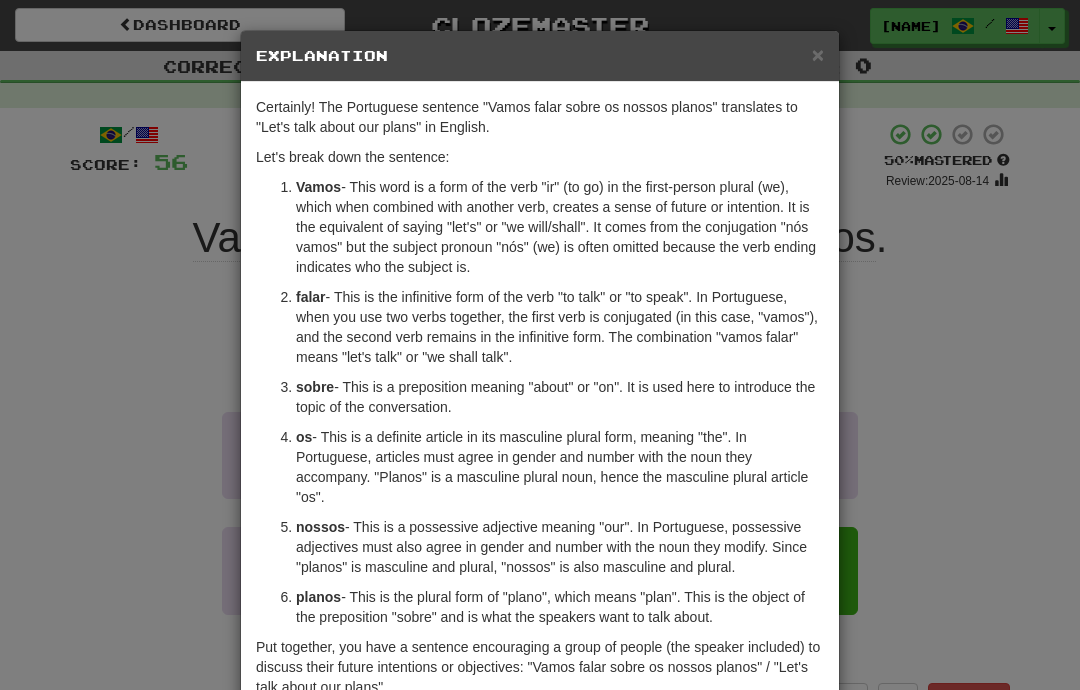 click on "× Explanation Certainly! The Portuguese sentence "Vamos falar sobre os nossos planos" translates to "Let's talk about our plans" in English.
Let's break down the sentence:
Vamos  - This word is a form of the verb "ir" (to go) in the first-person plural (we), which when combined with another verb, creates a sense of future or intention. It is the equivalent of saying "let's" or "we will/shall". It comes from the conjugation "nós vamos" but the subject pronoun "nós" (we) is often omitted because the verb ending indicates who the subject is.
falar  - This is the infinitive form of the verb "to talk" or "to speak". In Portuguese, when you use two verbs together, the first verb is conjugated (in this case, "vamos"), and the second verb remains in the infinitive form. The combination "vamos falar" means "let's talk" or "we shall talk".
sobre  - This is a preposition meaning "about" or "on". It is used here to introduce the topic of the conversation.
os
nossos
planos
!" at bounding box center (540, 345) 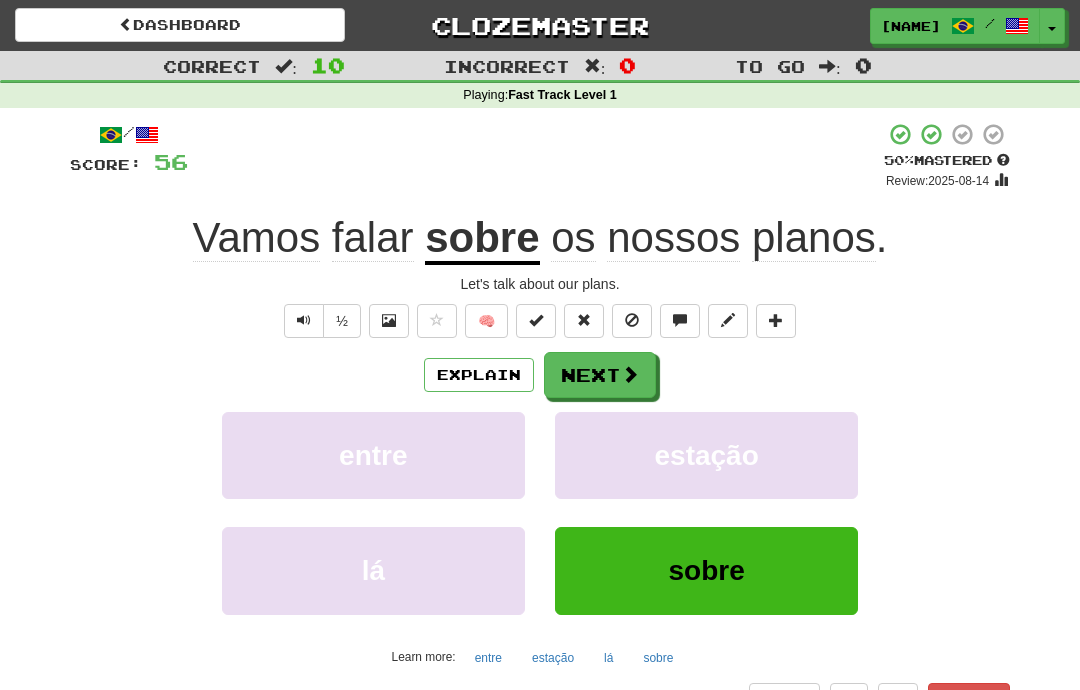 click on "Next" at bounding box center (600, 375) 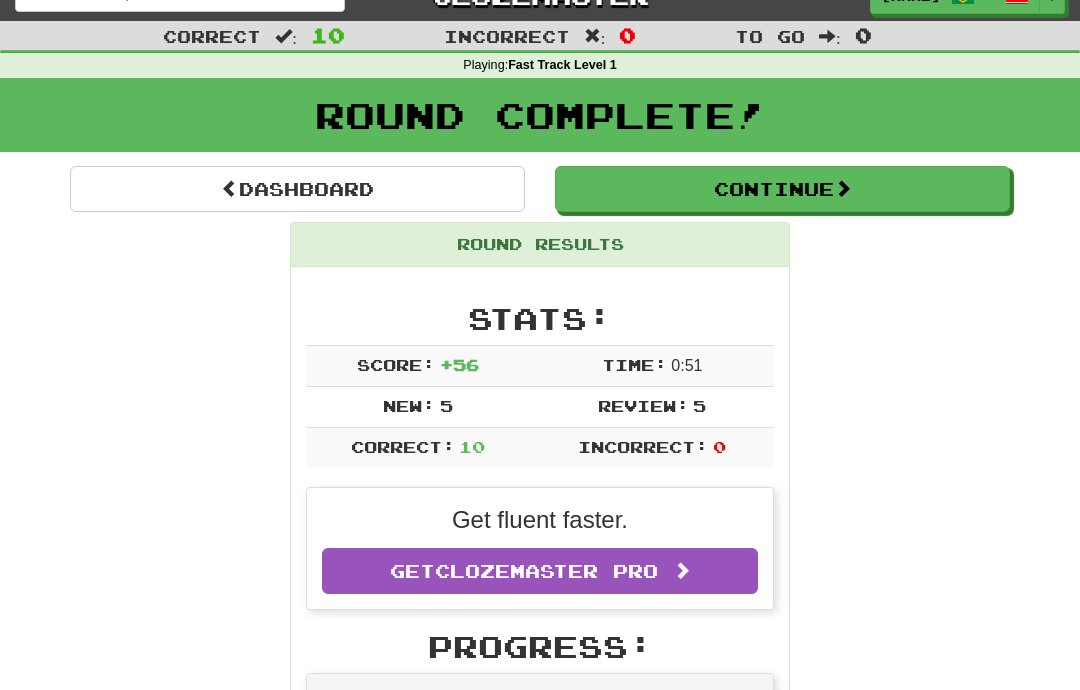 scroll, scrollTop: 0, scrollLeft: 0, axis: both 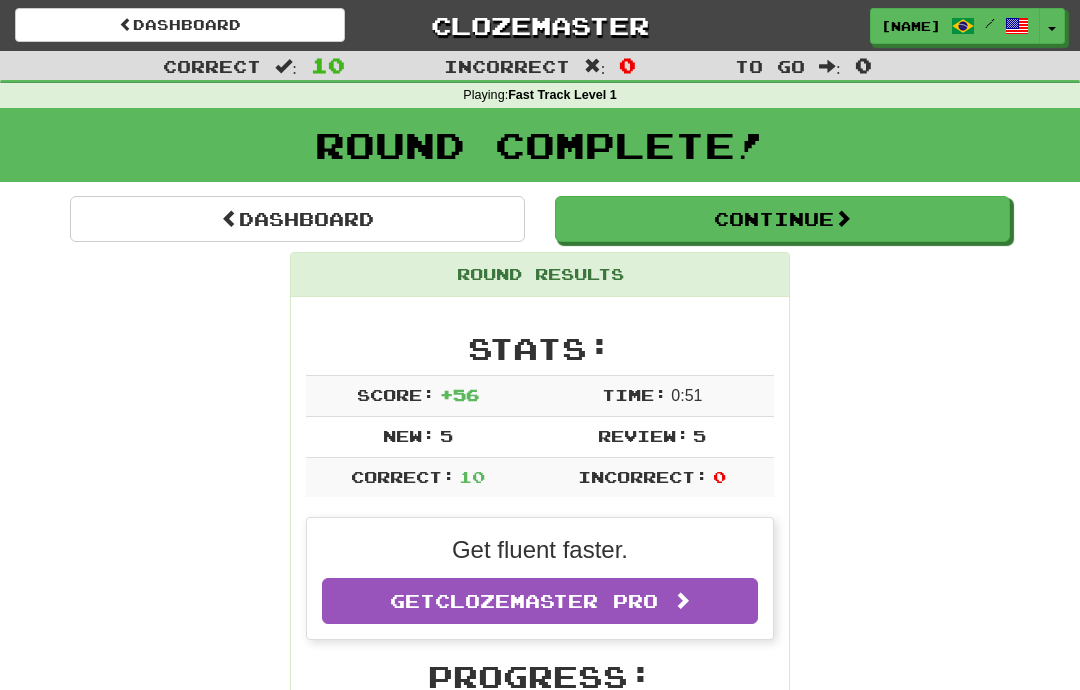 click on "Continue" at bounding box center (782, 219) 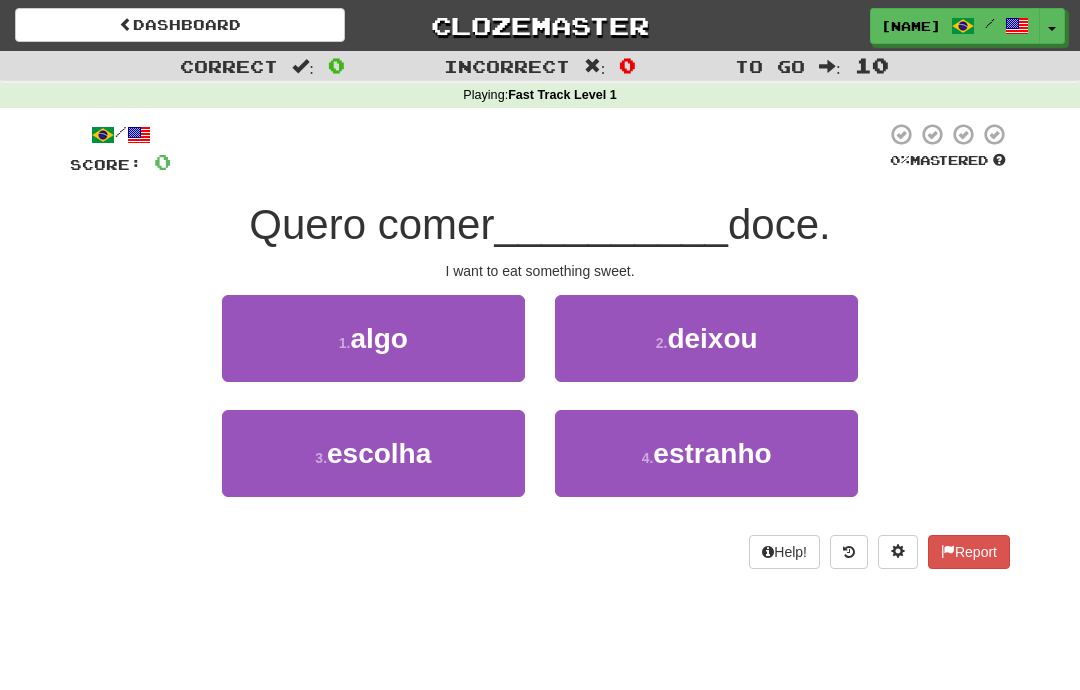 click on "deixou" at bounding box center [712, 338] 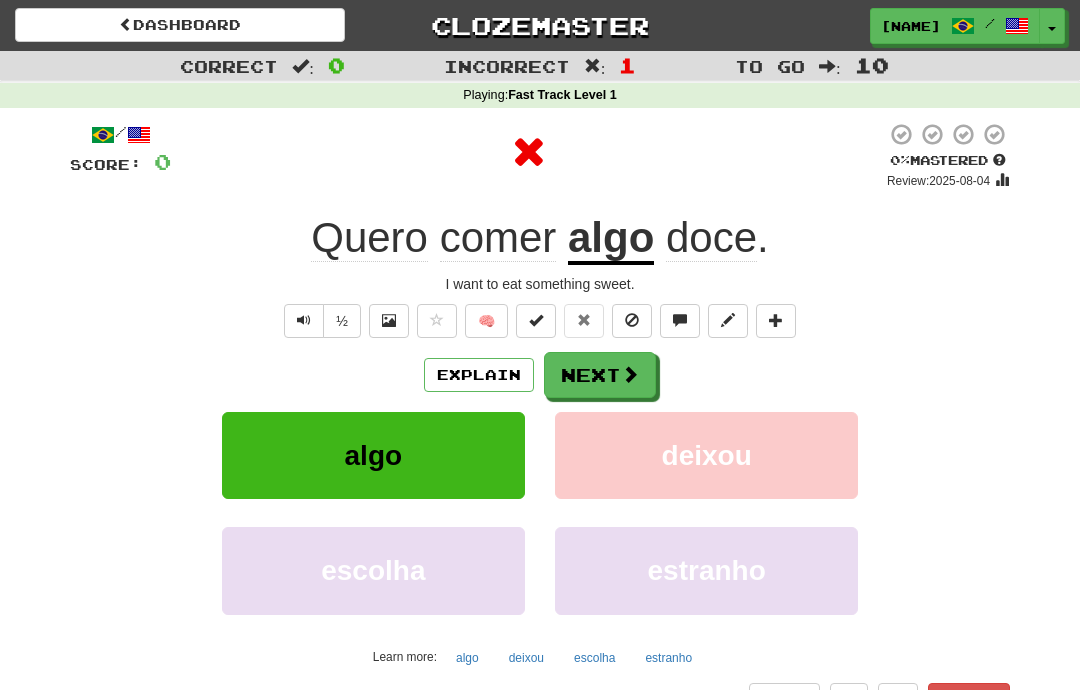 click on "Explain" at bounding box center (479, 375) 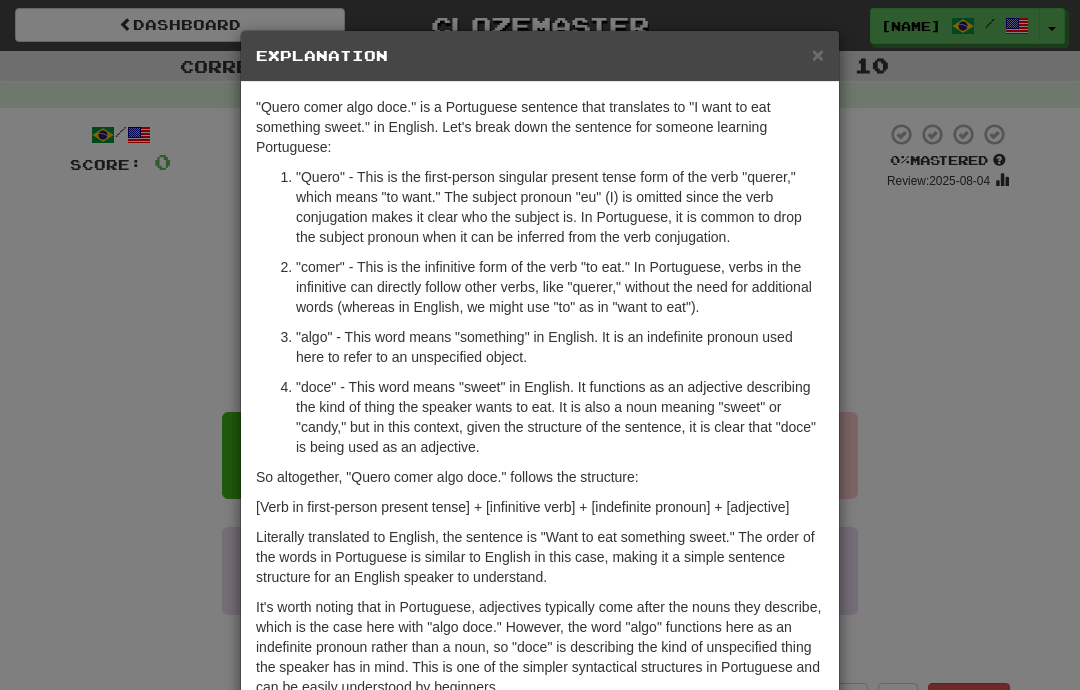 click on "× Explanation "Quero comer algo doce." is a Portuguese sentence that translates to "I want to eat something sweet." in English. Let's break down the sentence for someone learning Portuguese:
"Quero" - This is the first-person singular present tense form of the verb "querer," which means "to want." The subject pronoun "eu" (I) is omitted since the verb conjugation makes it clear who the subject is. In Portuguese, it is common to drop the subject pronoun when it can be inferred from the verb conjugation.
"comer" - This is the infinitive form of the verb "to eat." In Portuguese, verbs in the infinitive can directly follow other verbs, like "querer," without the need for additional words (whereas in English, we might use "to" as in "want to eat").
"algo" - This word means "something" in English. It is an indefinite pronoun used here to refer to an unspecified object.
So altogether, "Quero comer algo doce." follows the structure:
Let us know ! Close" at bounding box center [540, 345] 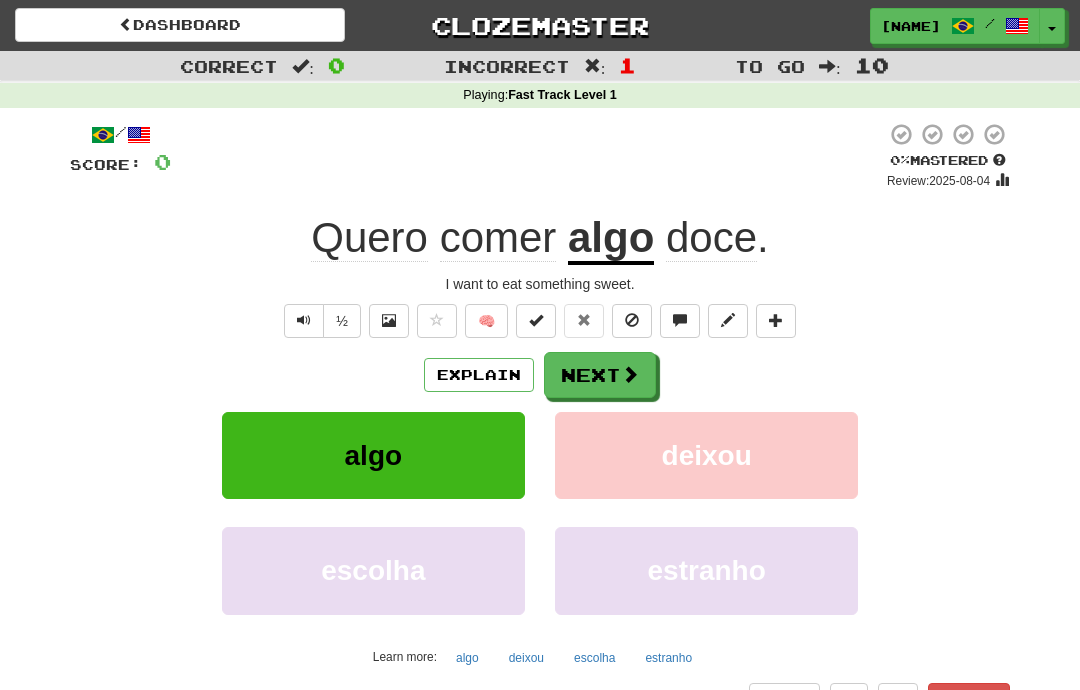 click at bounding box center [304, 321] 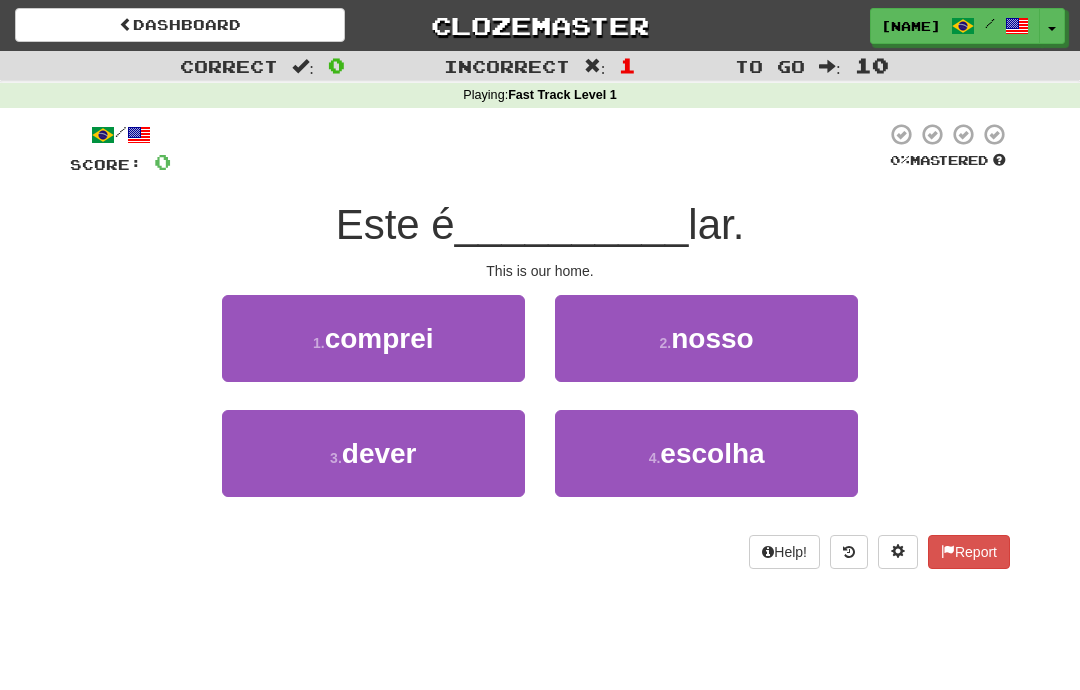 click on "1 .  comprei" at bounding box center (373, 338) 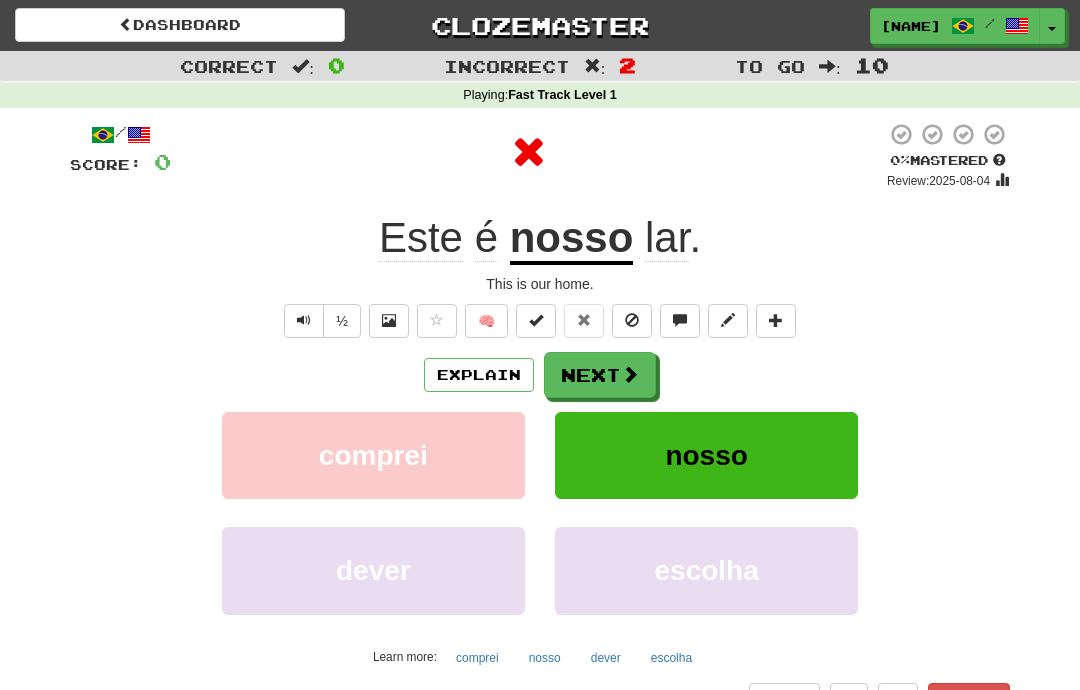 click on "lar" at bounding box center [667, 238] 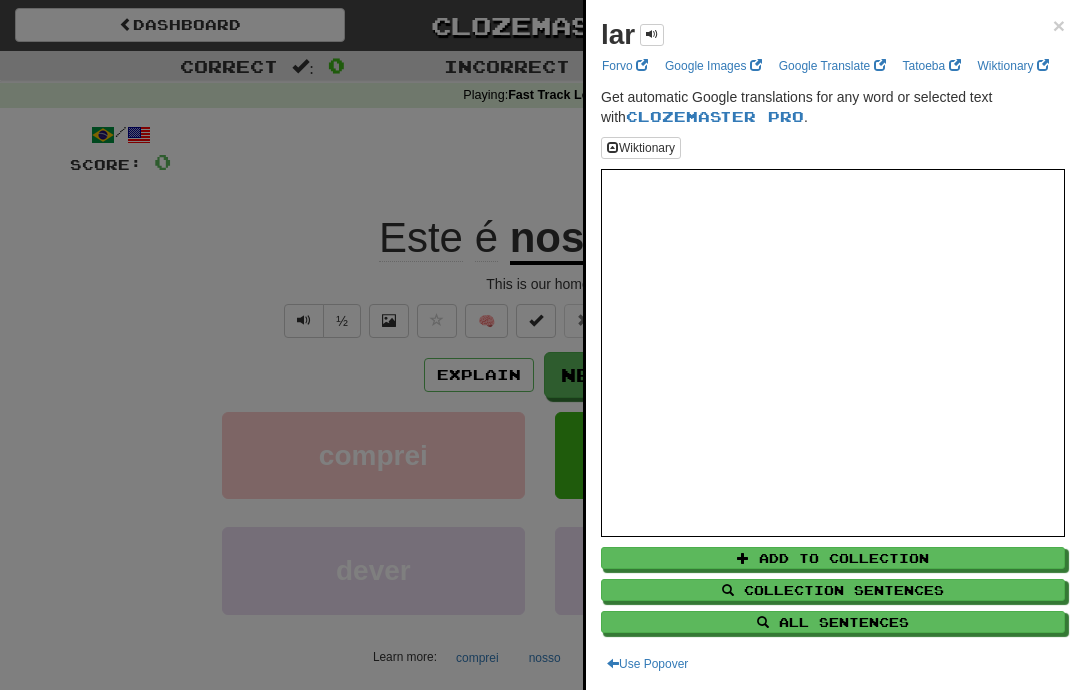 click at bounding box center [540, 345] 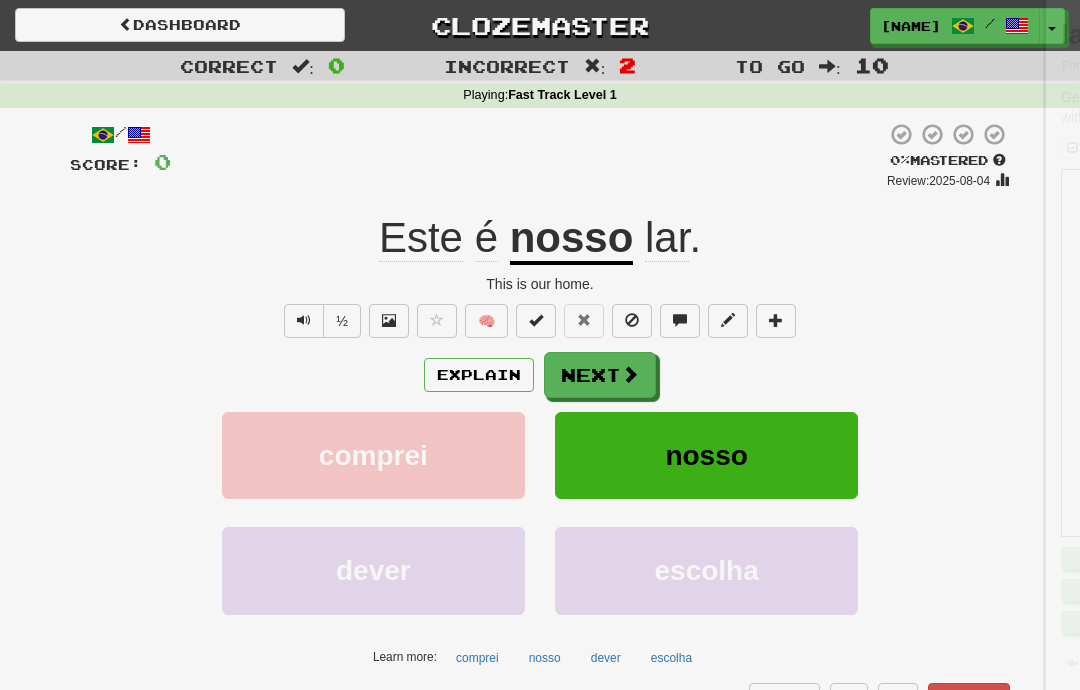 click on "Explain" at bounding box center [479, 375] 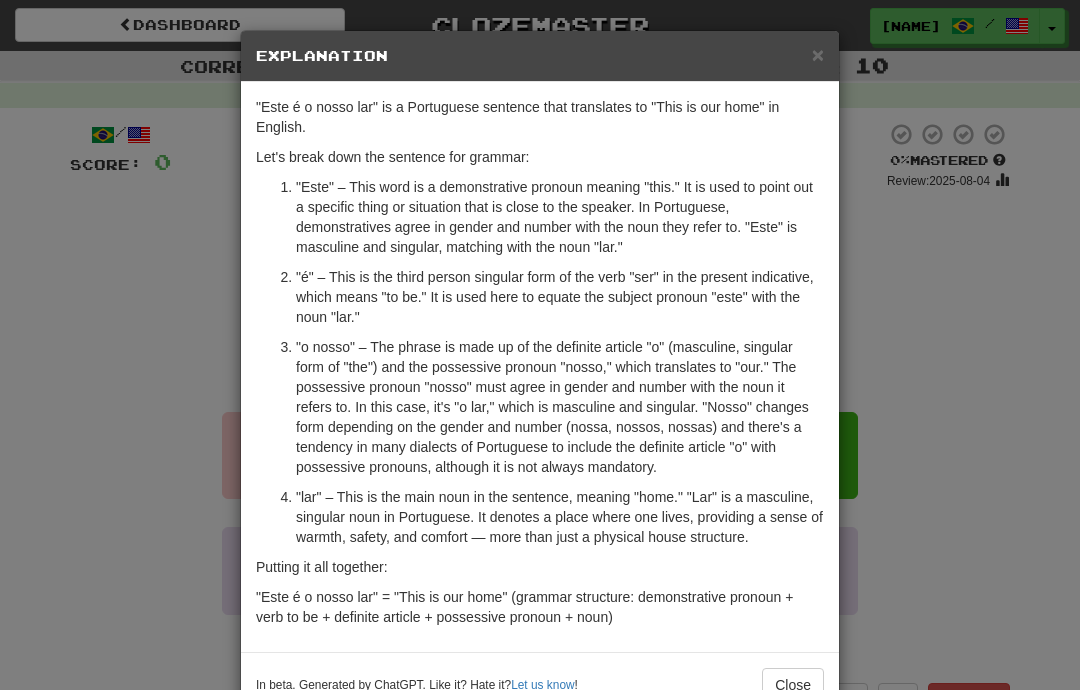 click on "× Explanation "Este é o nosso lar" is a Portuguese sentence that translates to "This is our home" in English.
Let's break down the sentence for grammar:
"Este" – This word is a demonstrative pronoun meaning "this." It is used to point out a specific thing or situation that is close to the speaker. In Portuguese, demonstratives agree in gender and number with the noun they refer to. "Este" is masculine and singular, matching with the noun "lar."
"é" – This is the third person singular form of the verb "ser" in the present indicative, which means "to be." It is used here to equate the subject pronoun "este" with the noun "lar."
"lar" – This is the main noun in the sentence, meaning "home." "Lar" is a masculine, singular noun in Portuguese. It denotes a place where one lives, providing a sense of warmth, safety, and comfort — more than just a physical house structure.
Putting it all together:
In beta. Generated by ChatGPT. Like it? Hate it?  Let us know ! Close" at bounding box center (540, 345) 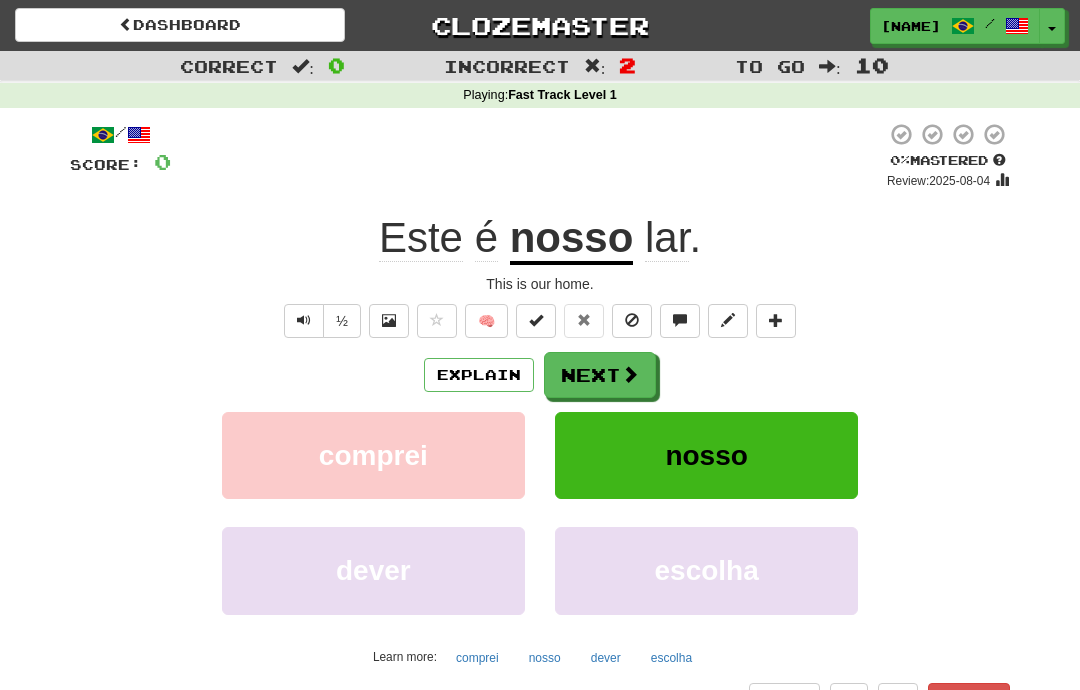click at bounding box center [630, 374] 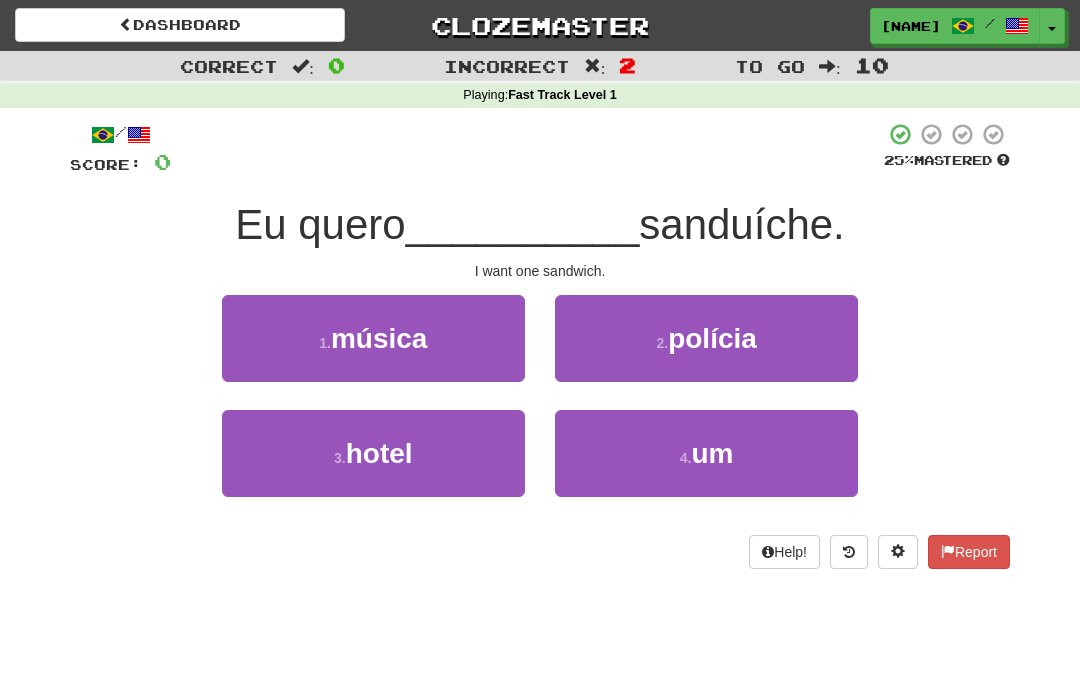 click on "4 .  um" at bounding box center [706, 453] 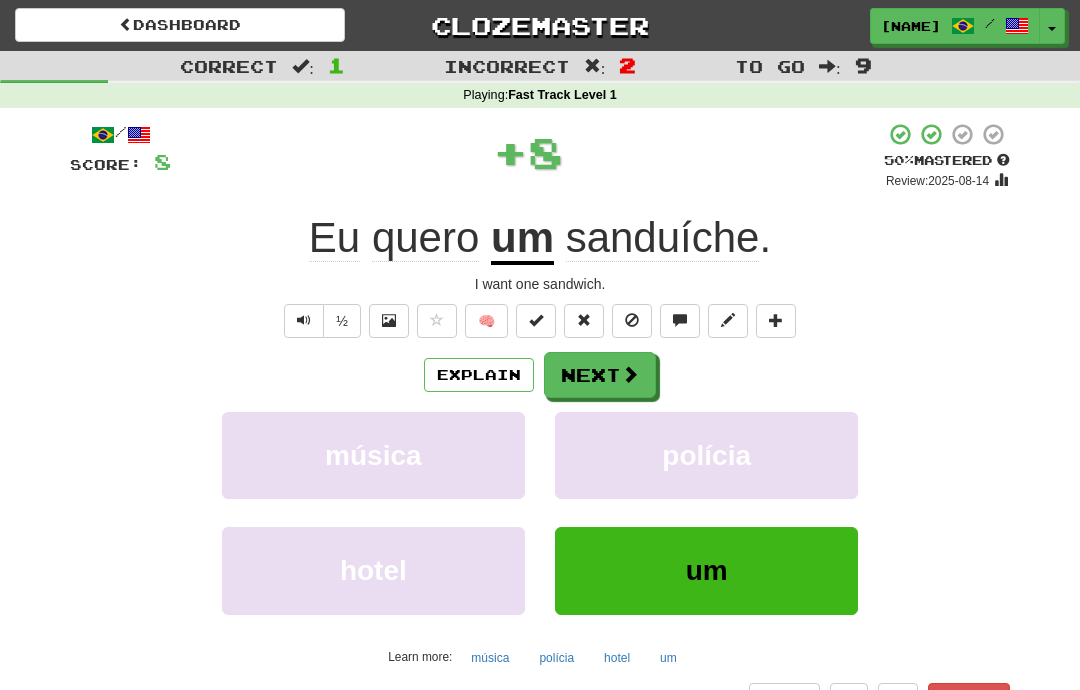 click at bounding box center [630, 374] 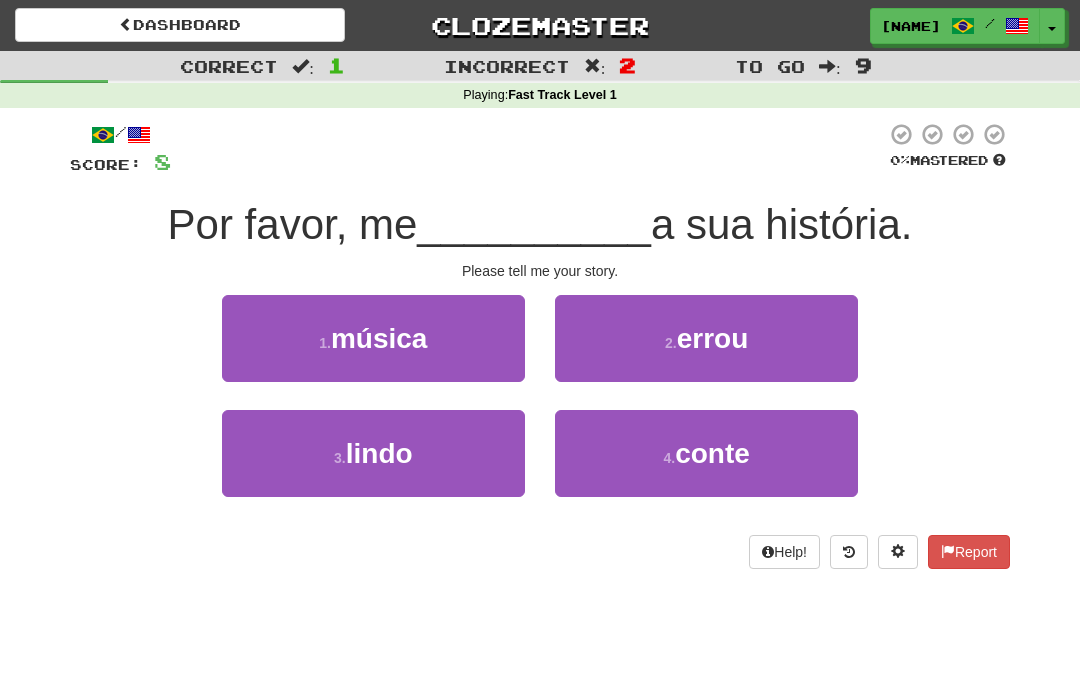 click on "3 .  lindo" at bounding box center [373, 453] 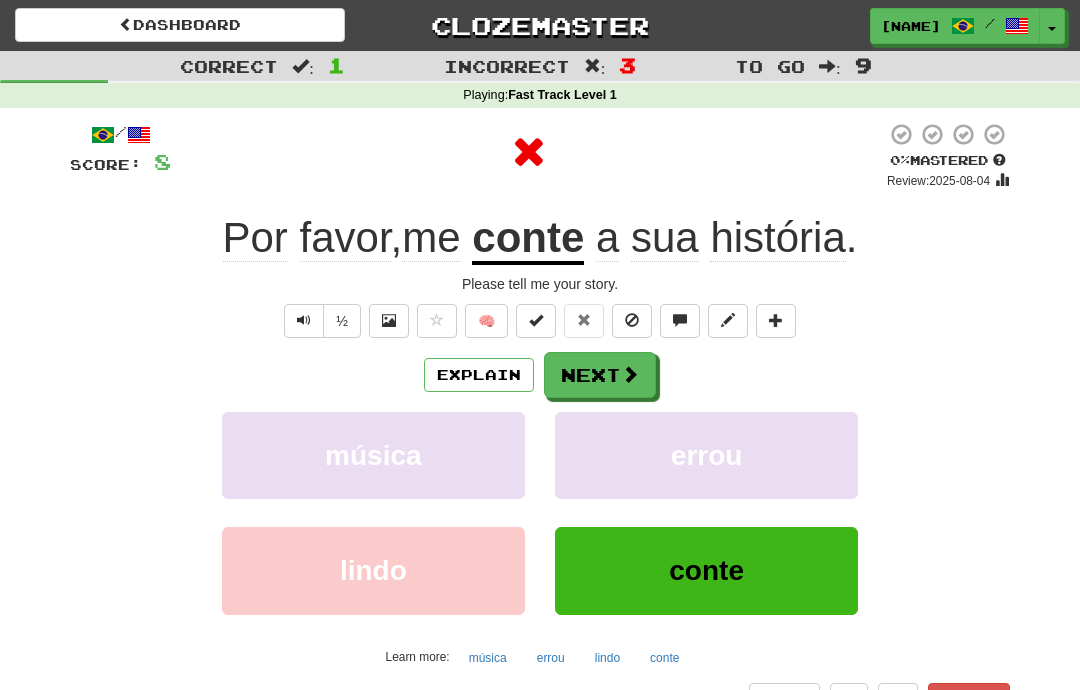 click on "Explain" at bounding box center [479, 375] 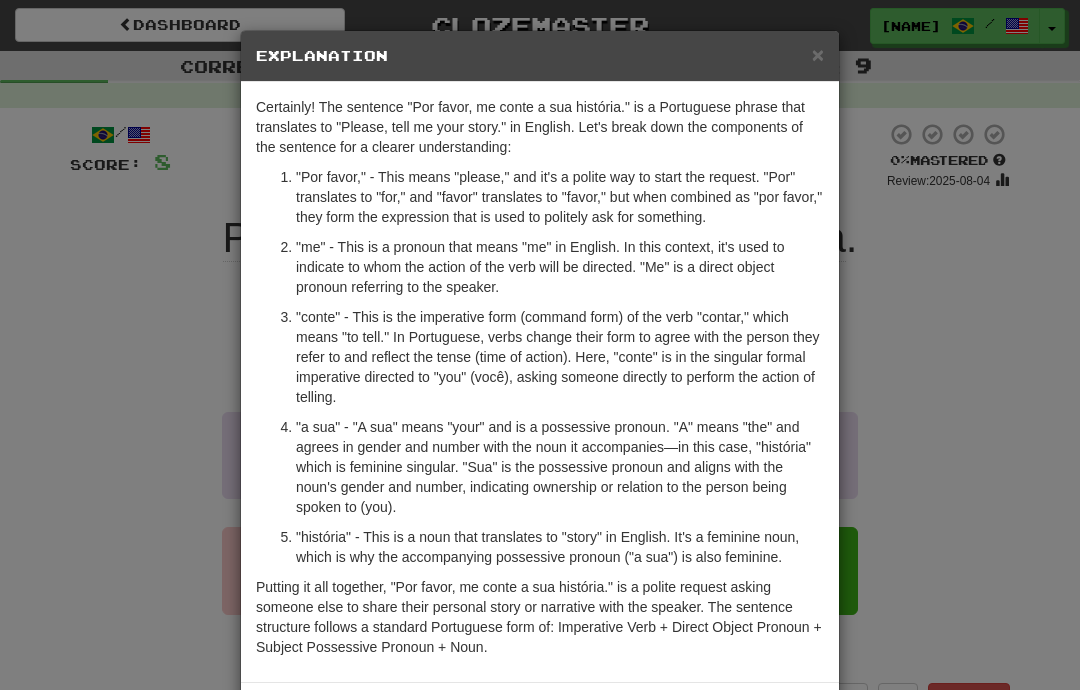 click on "× Explanation Certainly! The sentence "Por favor, me conte a sua história." is a Portuguese phrase that translates to "Please, tell me your story." in English. Let's break down the components of the sentence for a clearer understanding:
"Por favor," - This means "please," and it's a polite way to start the request. "Por" translates to "for," and "favor" translates to "favor," but when combined as "por favor," they form the expression that is used to politely ask for something.
"me" - This is a pronoun that means "me" in English. In this context, it's used to indicate to whom the action of the verb will be directed. "Me" is a direct object pronoun referring to the speaker.
"história" - This is a noun that translates to "story" in English. It's a feminine noun, which is why the accompanying possessive pronoun ("a sua") is also feminine.
In beta. Generated by ChatGPT. Like it? Hate it?  Let us know ! Close" at bounding box center (540, 345) 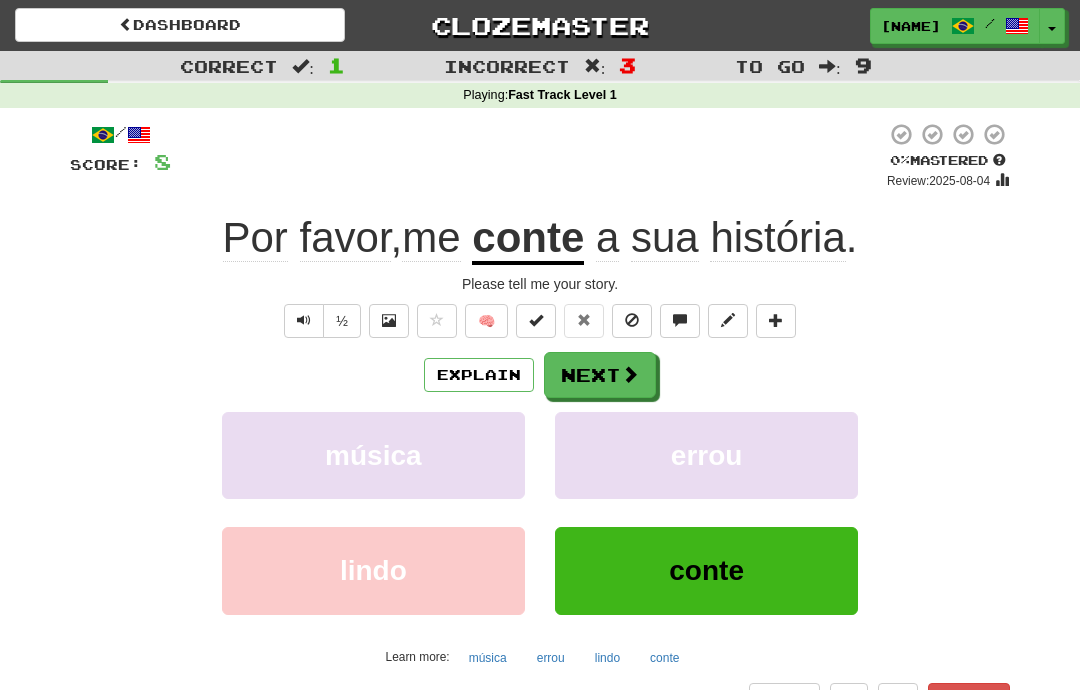 click on "Next" at bounding box center [600, 375] 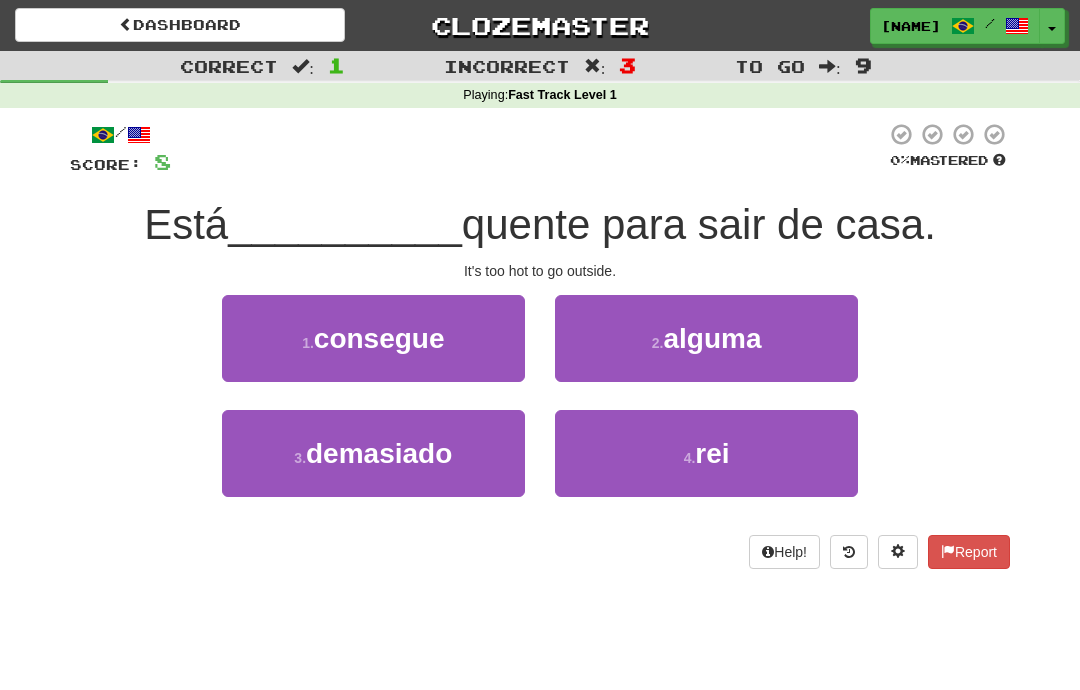 click on "rei" at bounding box center [712, 453] 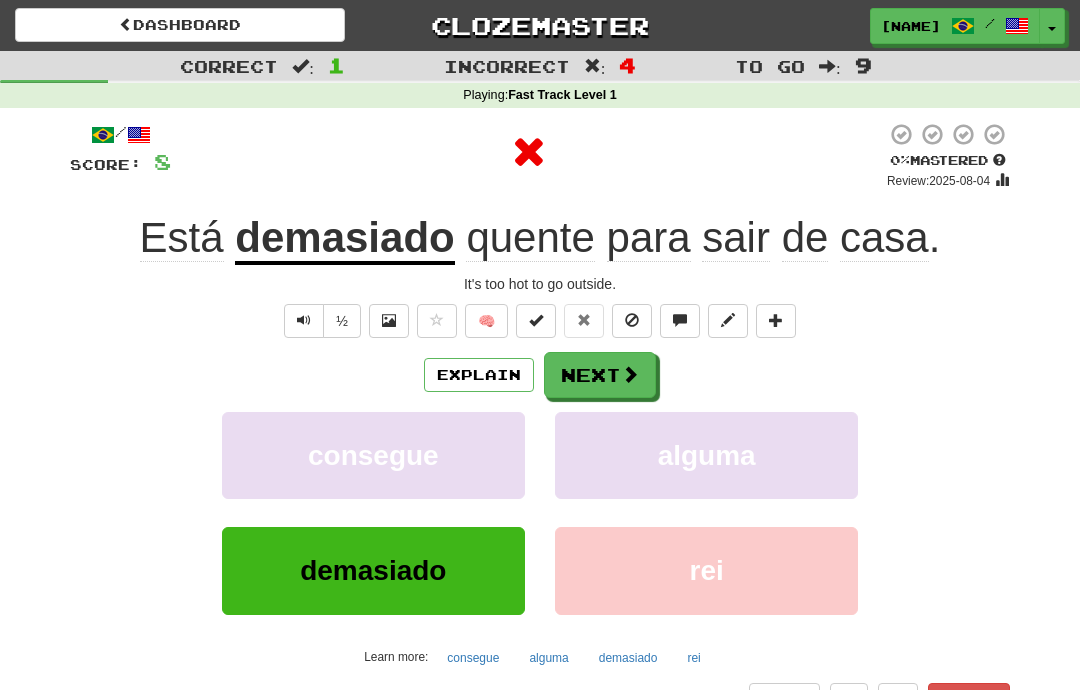 click on "Explain" at bounding box center (479, 375) 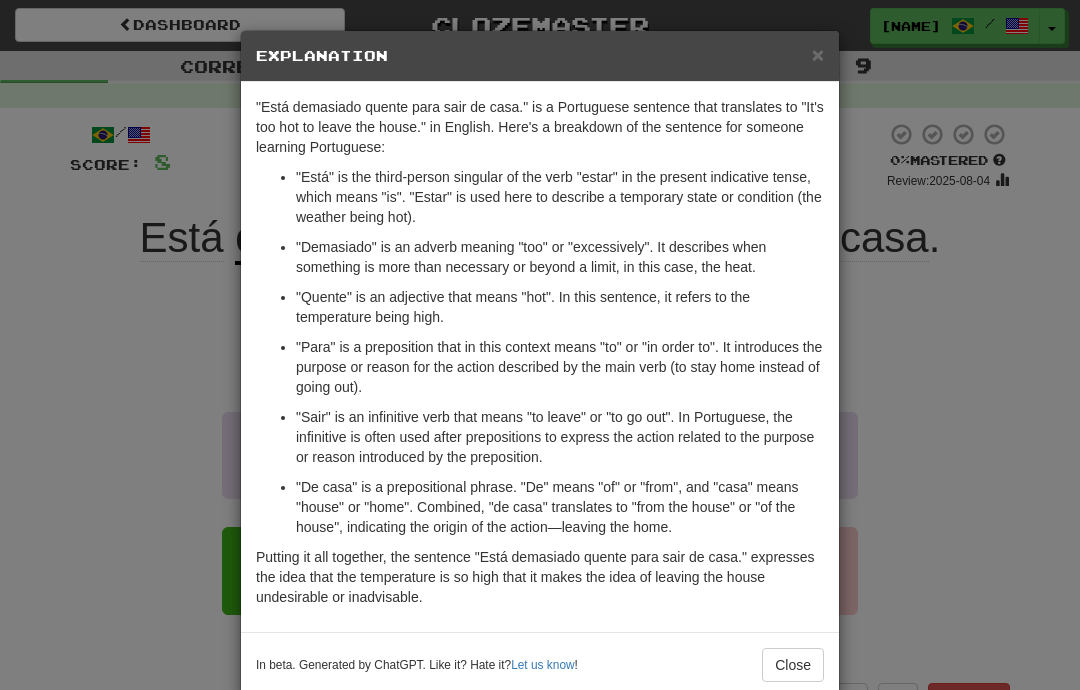 click on "× Explanation "Está demasiado quente para sair de casa." is a Portuguese sentence that translates to "It's too hot to leave the house." in English. Here's a breakdown of the sentence for someone learning Portuguese:
"Está" is the third-person singular of the verb "estar" in the present indicative tense, which means "is". "Estar" is used here to describe a temporary state or condition (the weather being hot).
"Demasiado" is an adverb meaning "too" or "excessively". It describes when something is more than necessary or beyond a limit, in this case, the heat.
"Quente" is an adjective that means "hot". In this sentence, it refers to the temperature being high.
"Para" is a preposition that in this context means "to" or "in order to". It introduces the purpose or reason for the action described by the main verb (to stay home instead of going out).
In beta. Generated by ChatGPT. Like it? Hate it?  Let us know ! Close" at bounding box center [540, 345] 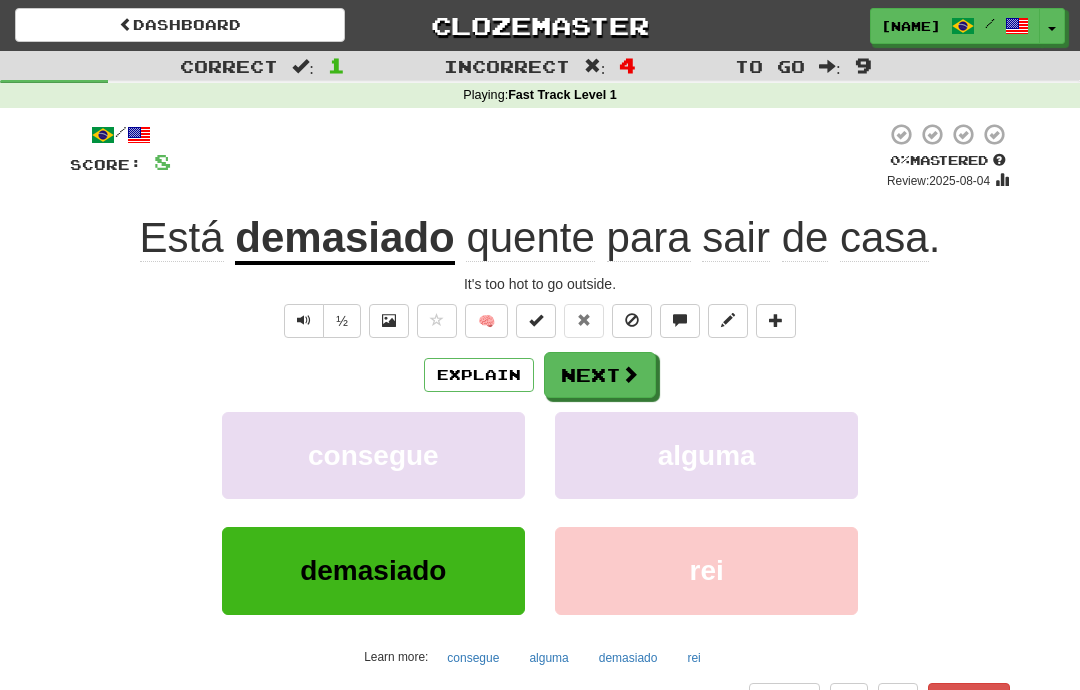 click at bounding box center [304, 321] 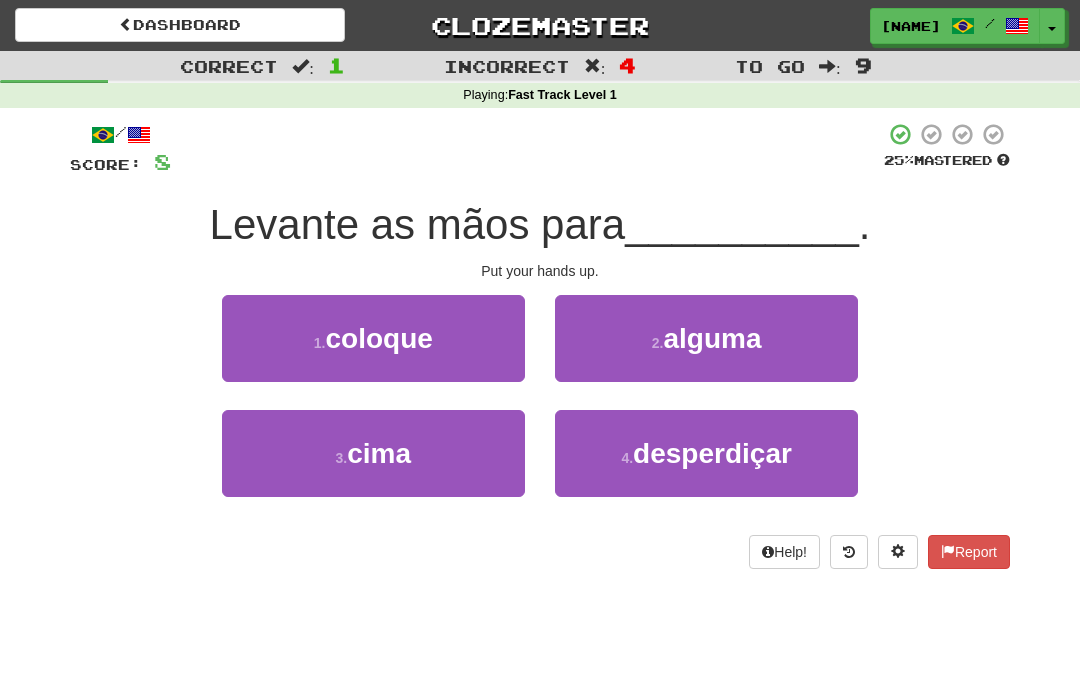 click on "2 .  alguma" at bounding box center [706, 338] 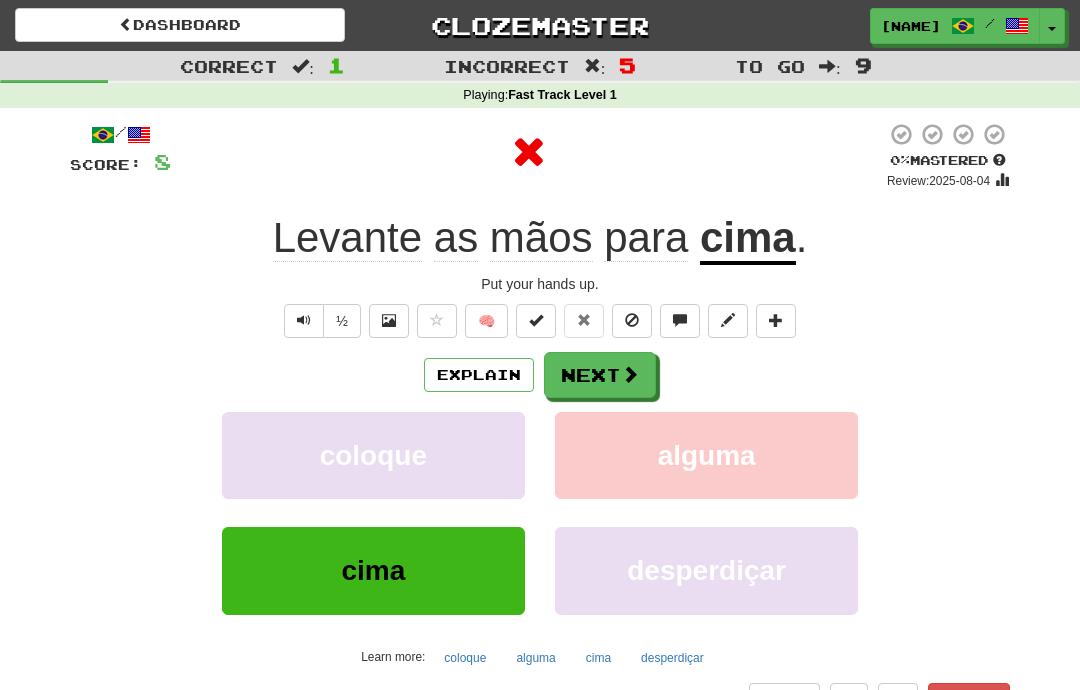 click on "Explain" at bounding box center (479, 375) 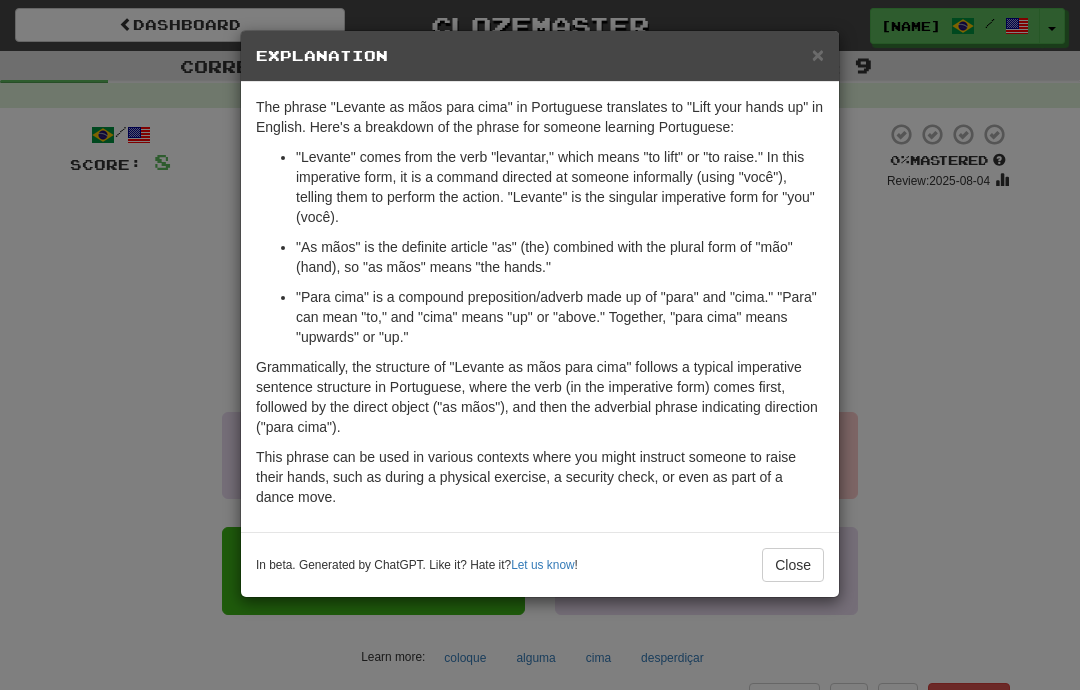 click on "× Explanation The phrase "Levante as mãos para cima" in Portuguese translates to "Lift your hands up" in English. Here's a breakdown of the phrase for someone learning Portuguese:
"Levante" comes from the verb "levantar," which means "to lift" or "to raise." In this imperative form, it is a command directed at someone informally (using "você"), telling them to perform the action. "Levante" is the singular imperative form for "you" (você).
"As mãos" is the definite article "as" (the) combined with the plural form of "mão" (hand), so "as mãos" means "the hands."
"Para cima" is a compound preposition/adverb made up of "para" and "cima." "Para" can mean "to," and "cima" means "up" or "above." Together, "para cima" means "upwards" or "up."
This phrase can be used in various contexts where you might instruct someone to raise their hands, such as during a physical exercise, a security check, or even as part of a dance move. In beta. Generated by ChatGPT. Like it? Hate it?  ! Close" at bounding box center (540, 345) 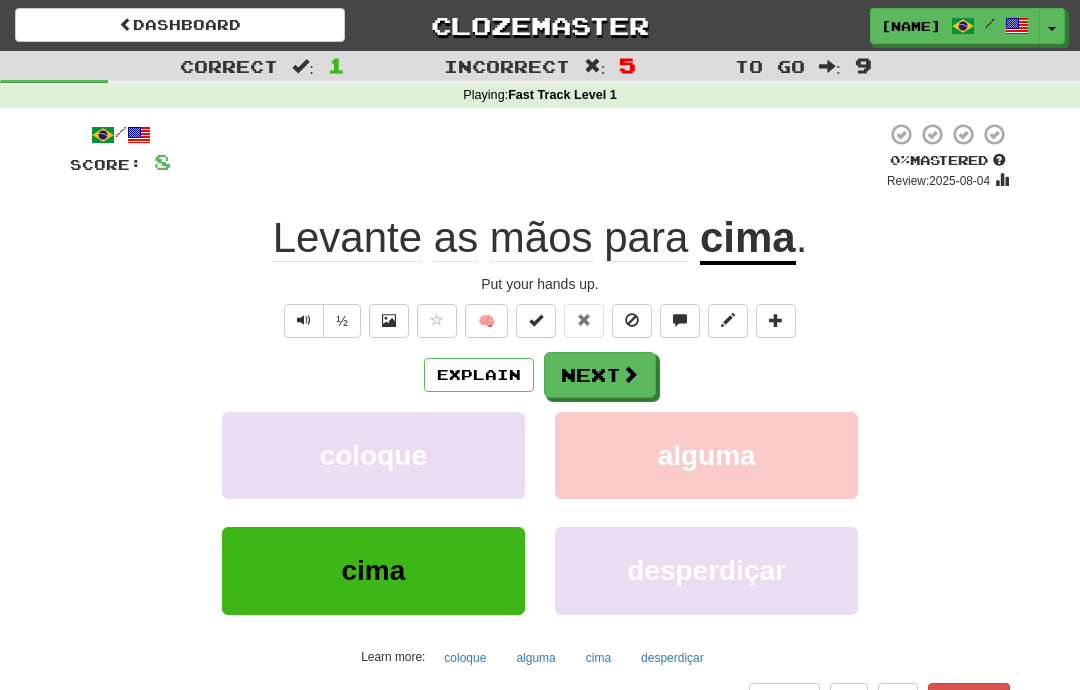 click on "Next" at bounding box center (600, 375) 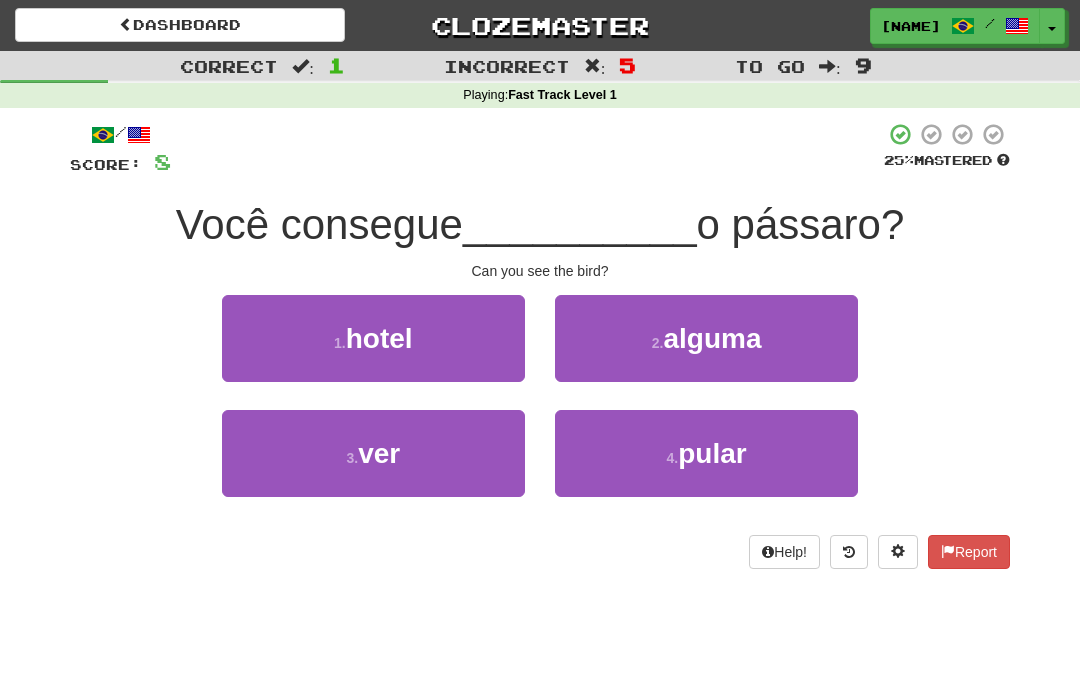 click on "3 .  ver" at bounding box center (373, 453) 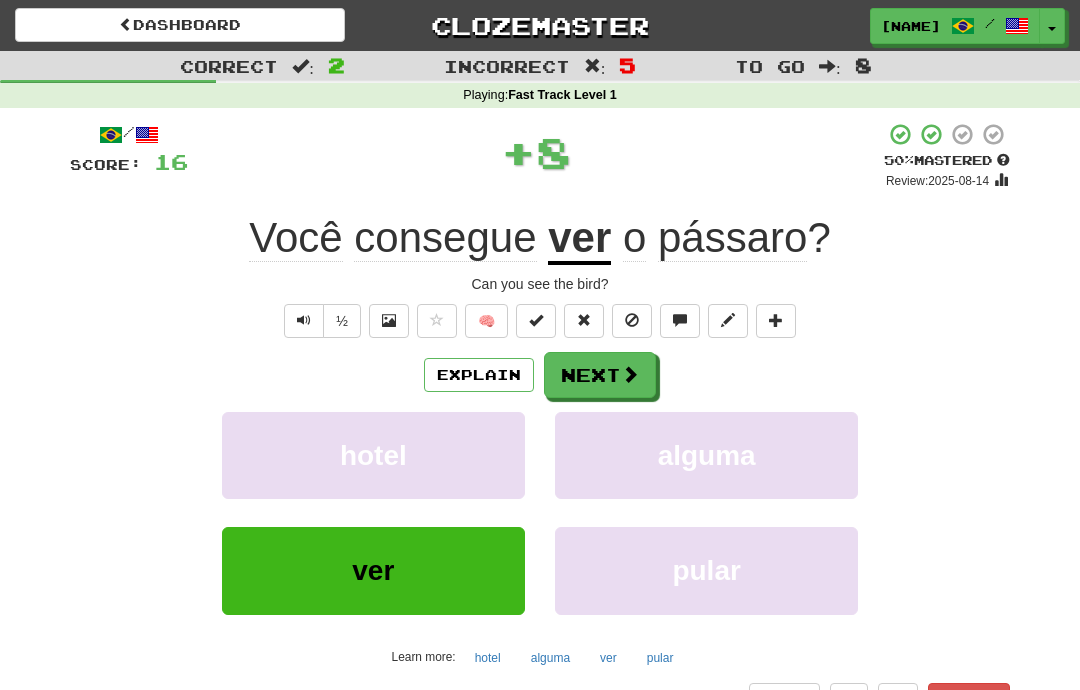click at bounding box center (630, 374) 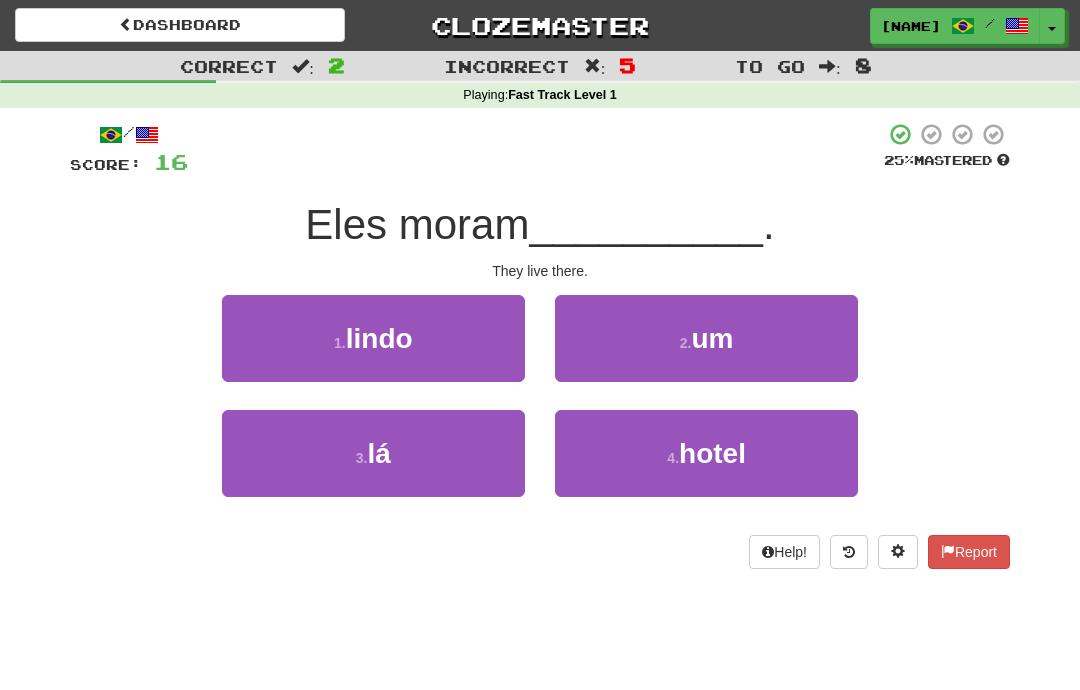 click on "3 .  lá" at bounding box center [373, 453] 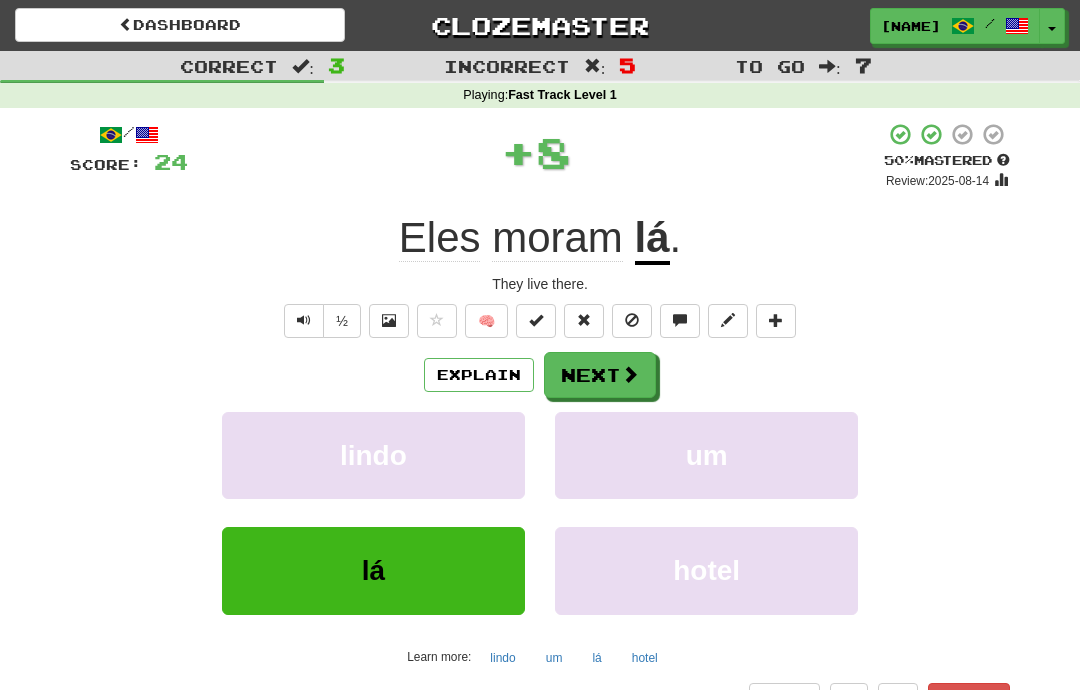 click on "Next" at bounding box center [600, 375] 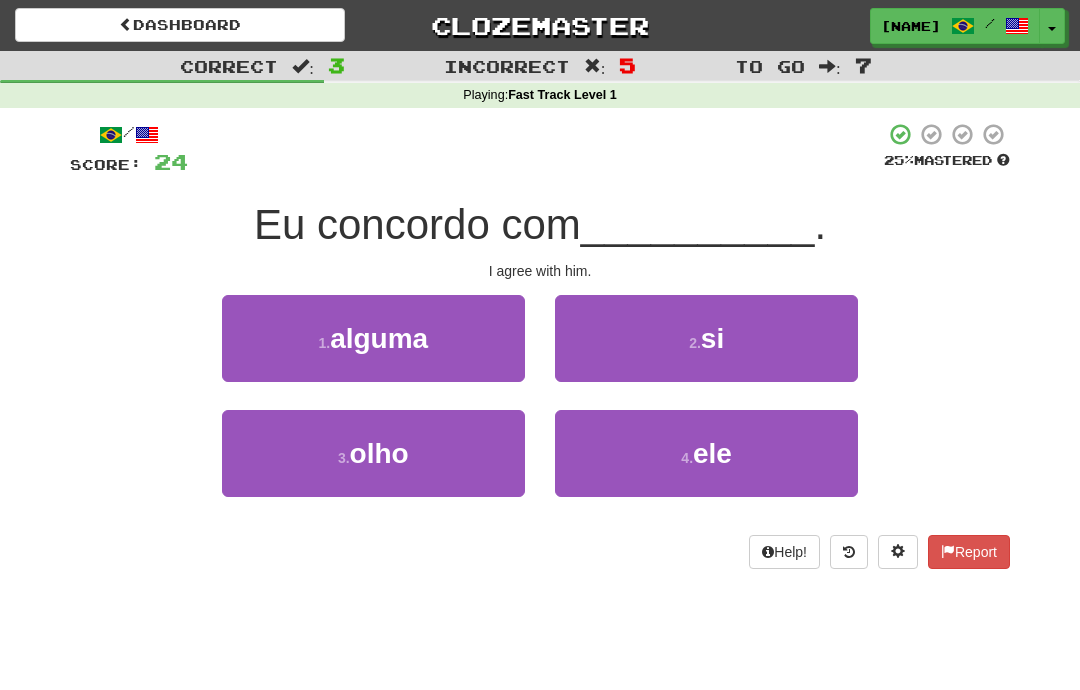 click on "ele" at bounding box center (712, 453) 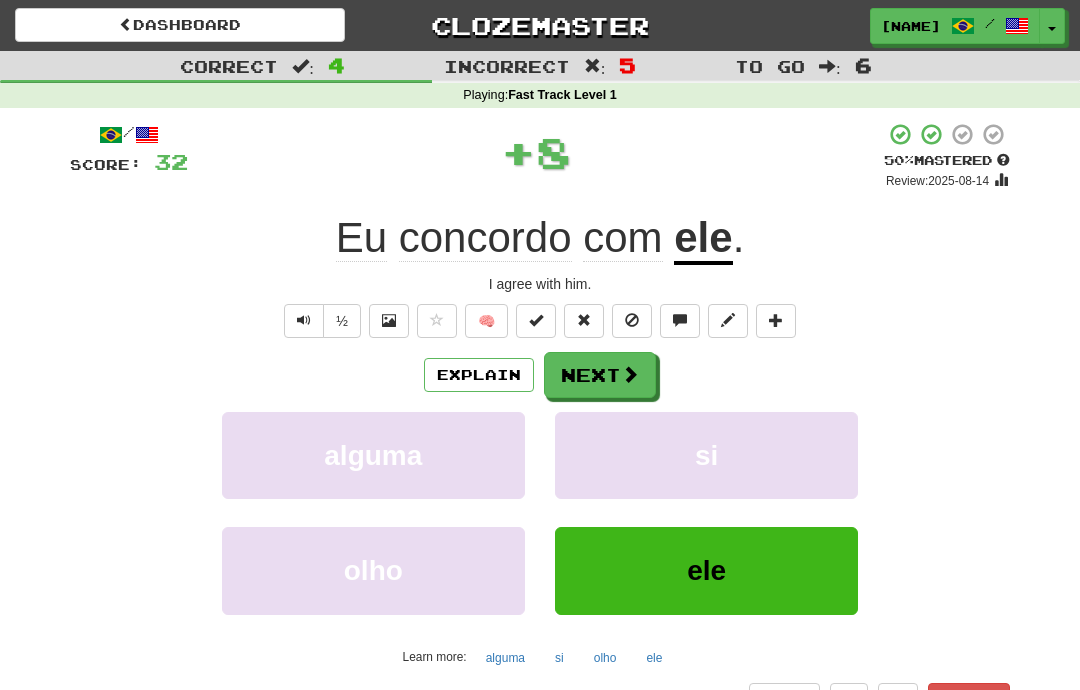 click on "Next" at bounding box center [600, 375] 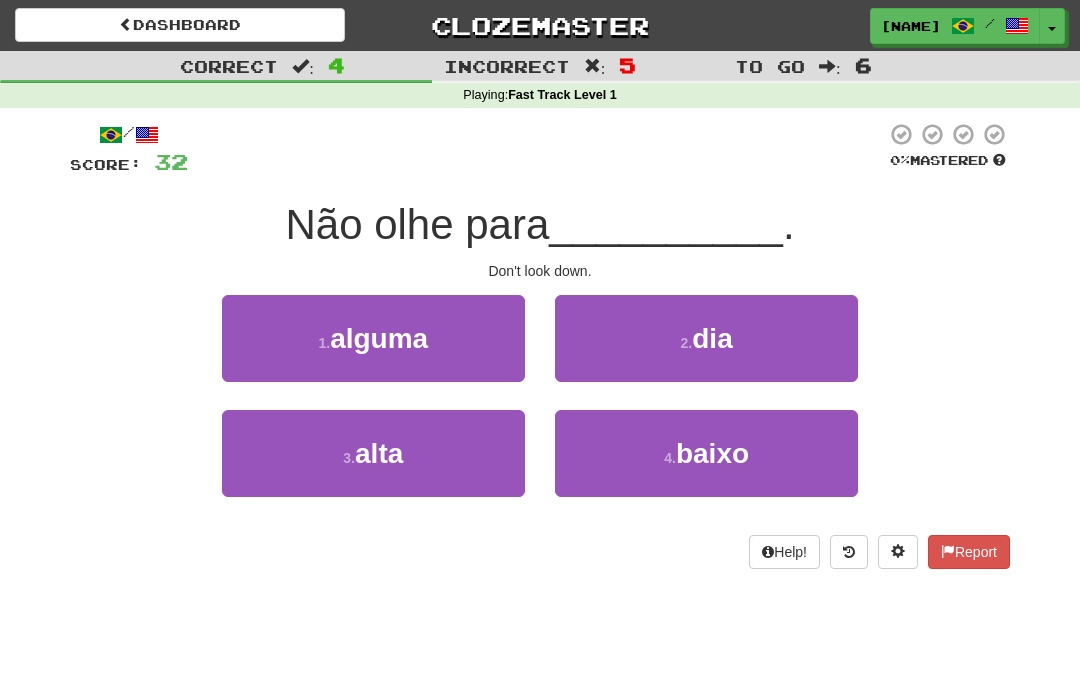 click on "baixo" at bounding box center (712, 453) 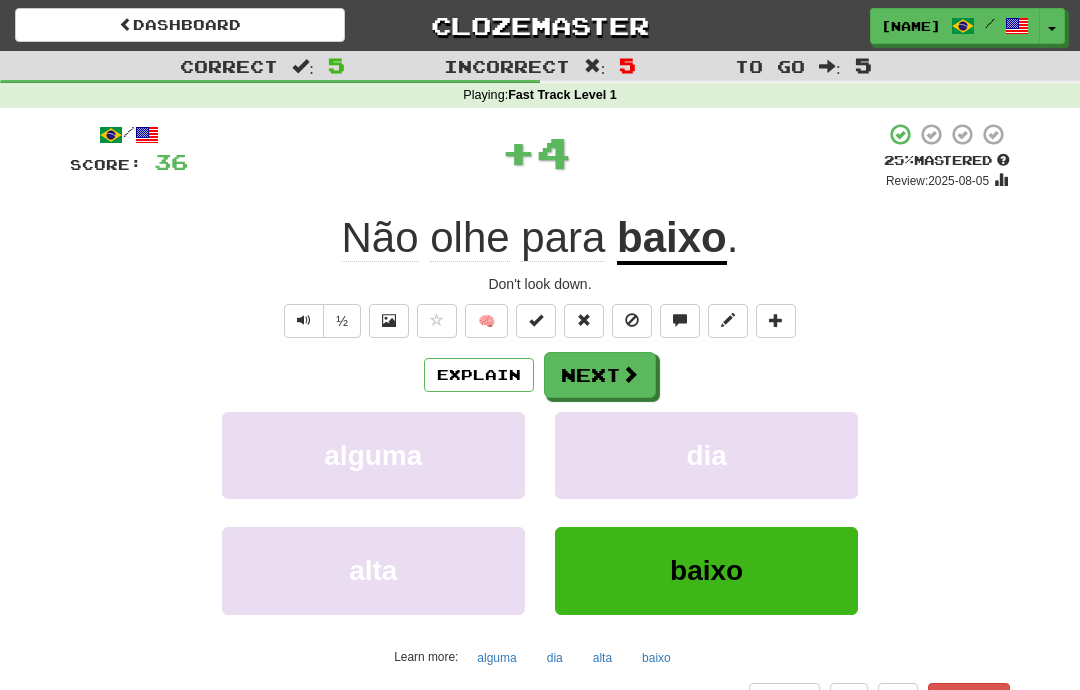 click on "Explain" at bounding box center (479, 375) 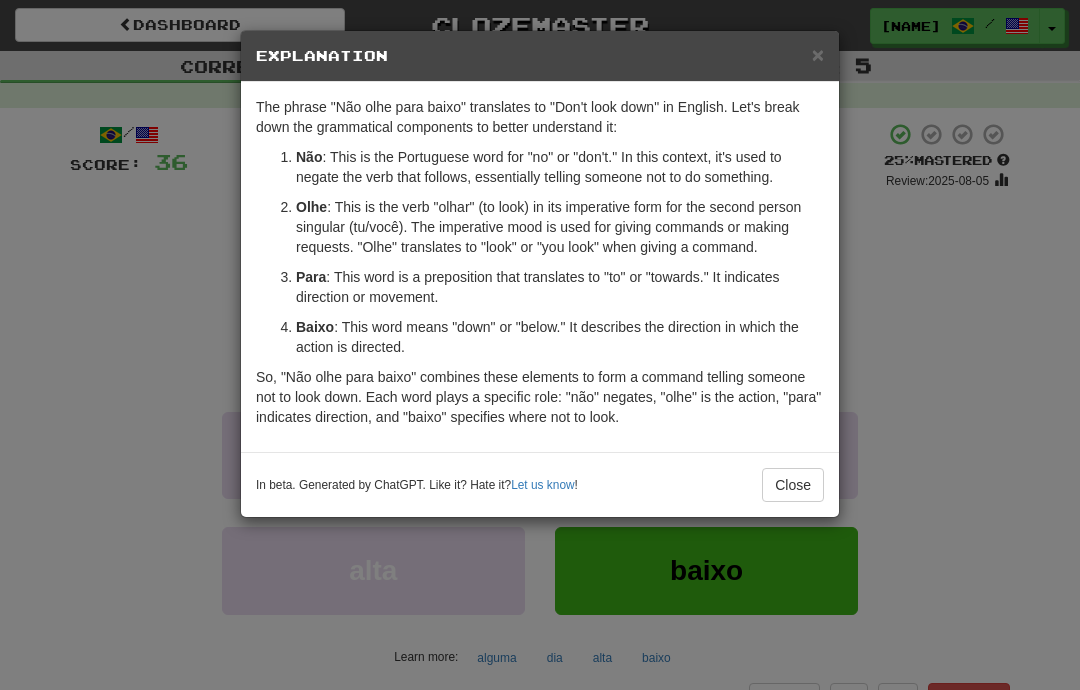 click on "× Explanation The phrase "Não olhe para baixo" translates to "Don't look down" in English. Let's break down the grammatical components to better understand it:
Não : This is the Portuguese word for "no" or "don't." In this context, it's used to negate the verb that follows, essentially telling someone not to do something.
Olhe : This is the verb "olhar" (to look) in its imperative form for the second person singular (tu/você). The imperative mood is used for giving commands or making requests. "Olhe" translates to "look" or "you look" when giving a command.
Para : This word is a preposition that translates to "to" or "towards." It indicates direction or movement.
Baixo : This word means "down" or "below." It describes the direction in which the action is directed.
In beta. Generated by ChatGPT. Like it? Hate it?  Let us know ! Close" at bounding box center [540, 345] 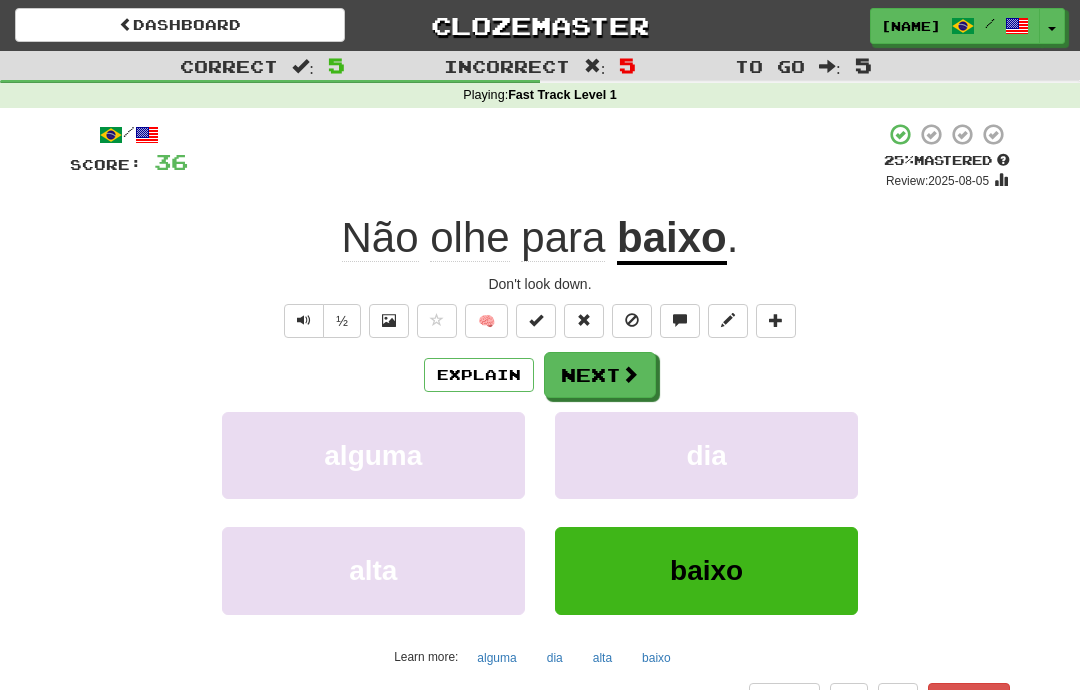click on "Next" at bounding box center [600, 375] 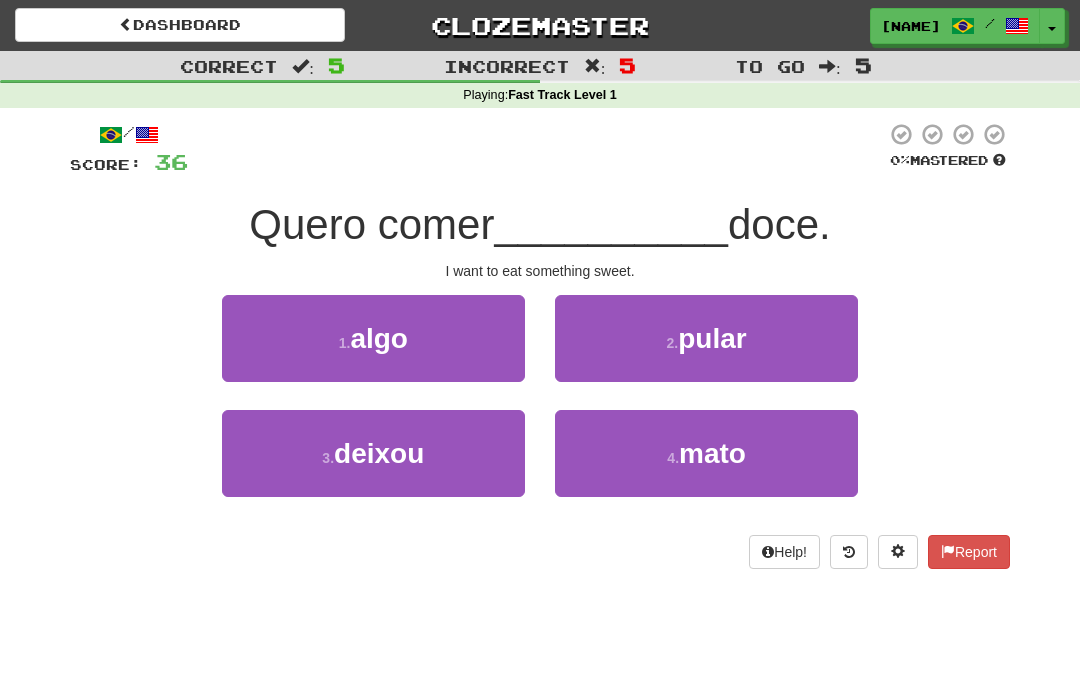 click on "3 .  deixou" at bounding box center (373, 453) 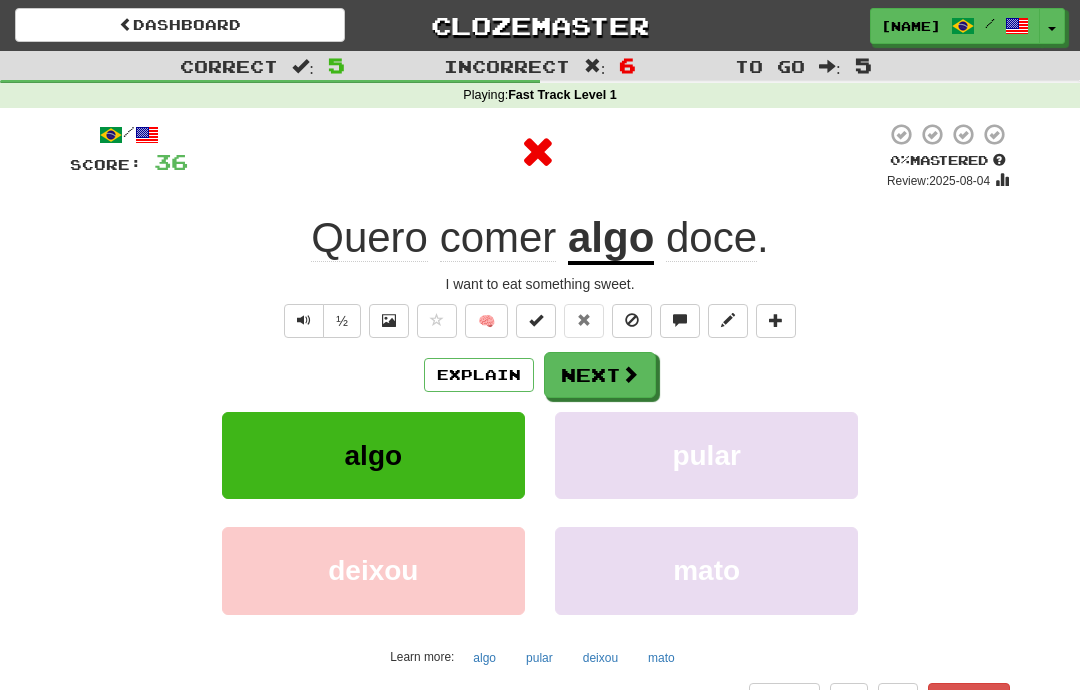 click on "algo" at bounding box center (373, 455) 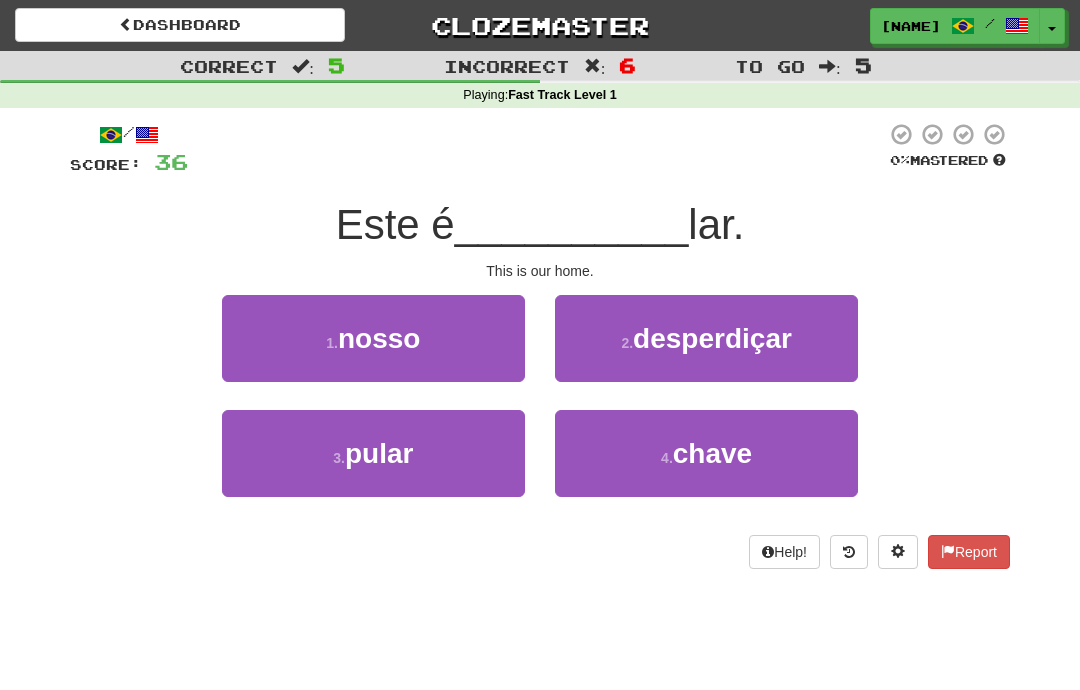 click on "1 .  nosso" at bounding box center [373, 338] 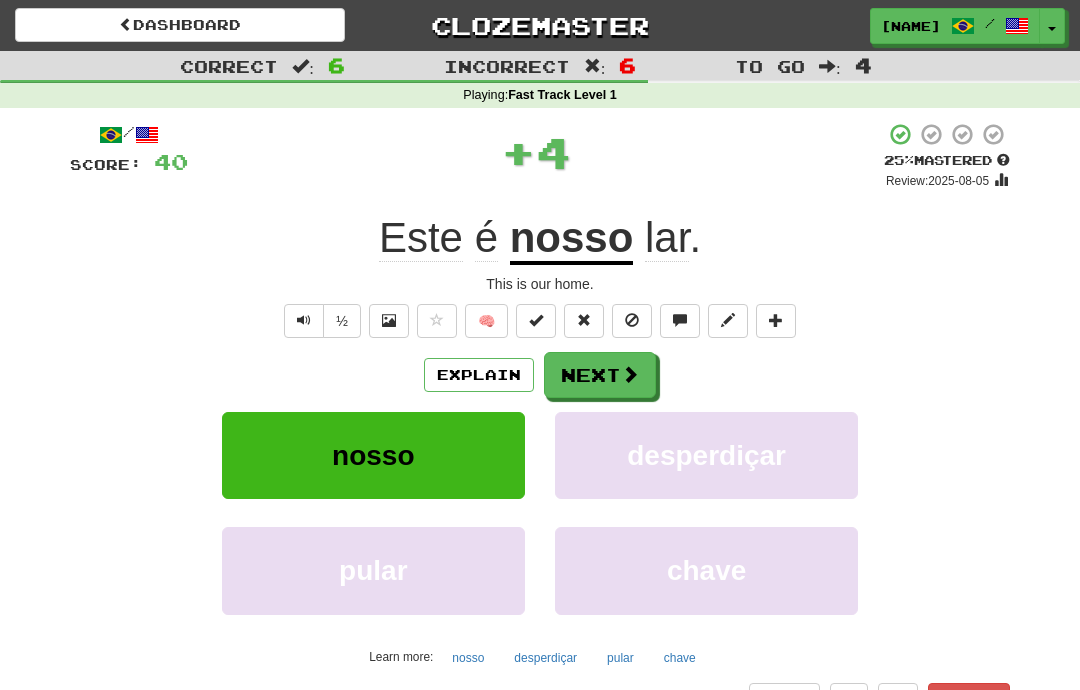 click on "Next" at bounding box center (600, 375) 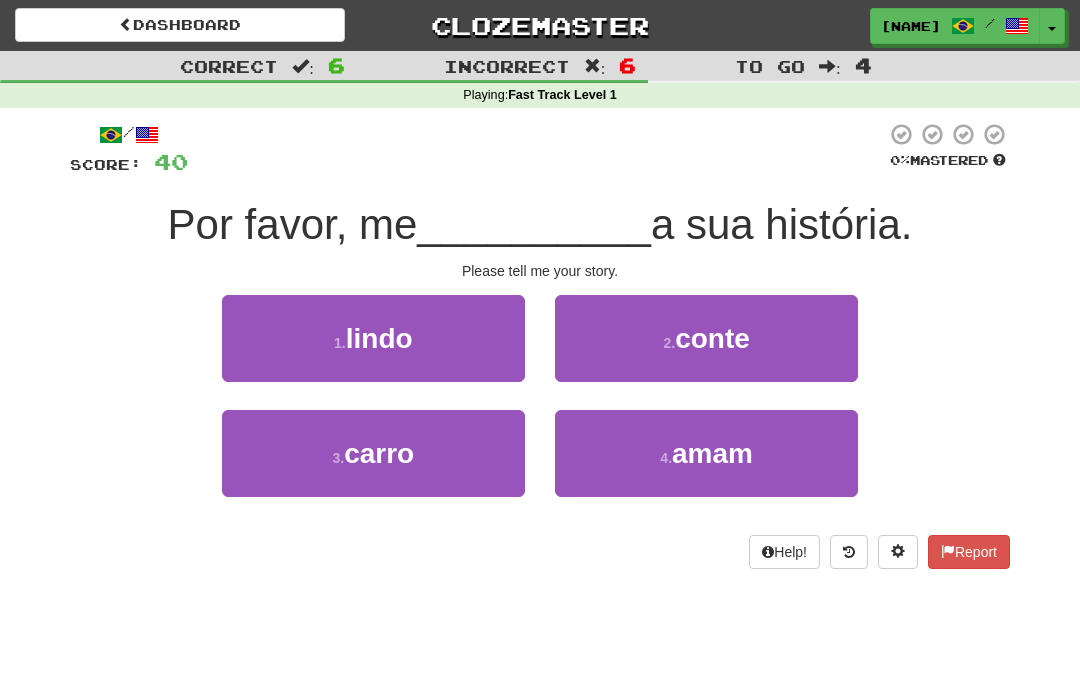 click on "2 .  conte" at bounding box center [706, 338] 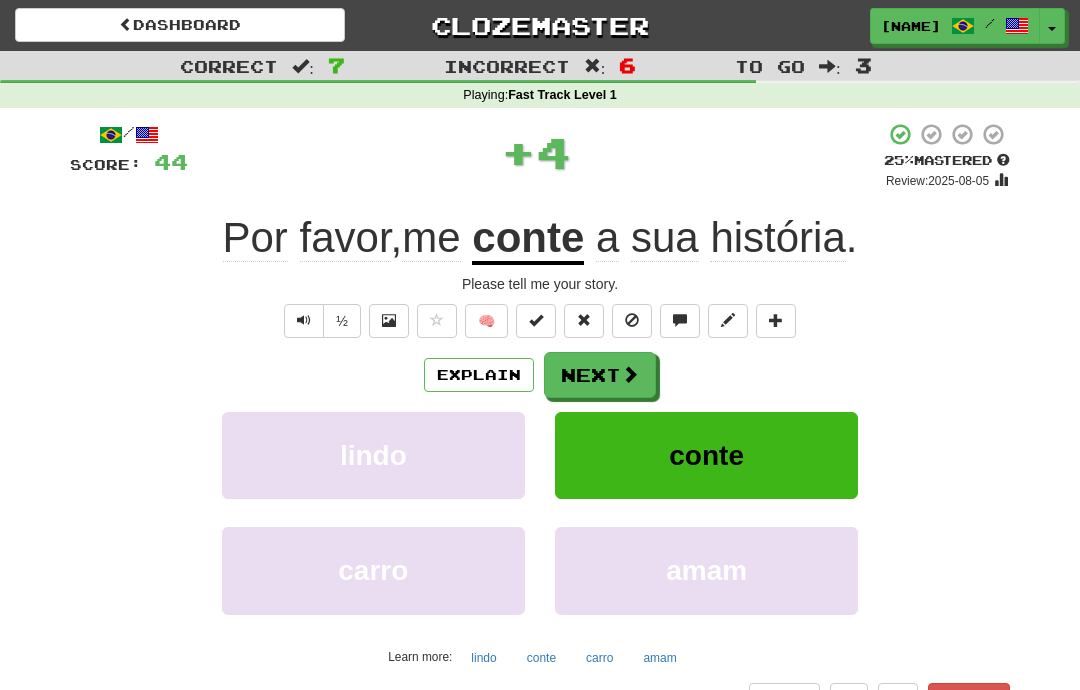 click at bounding box center [630, 374] 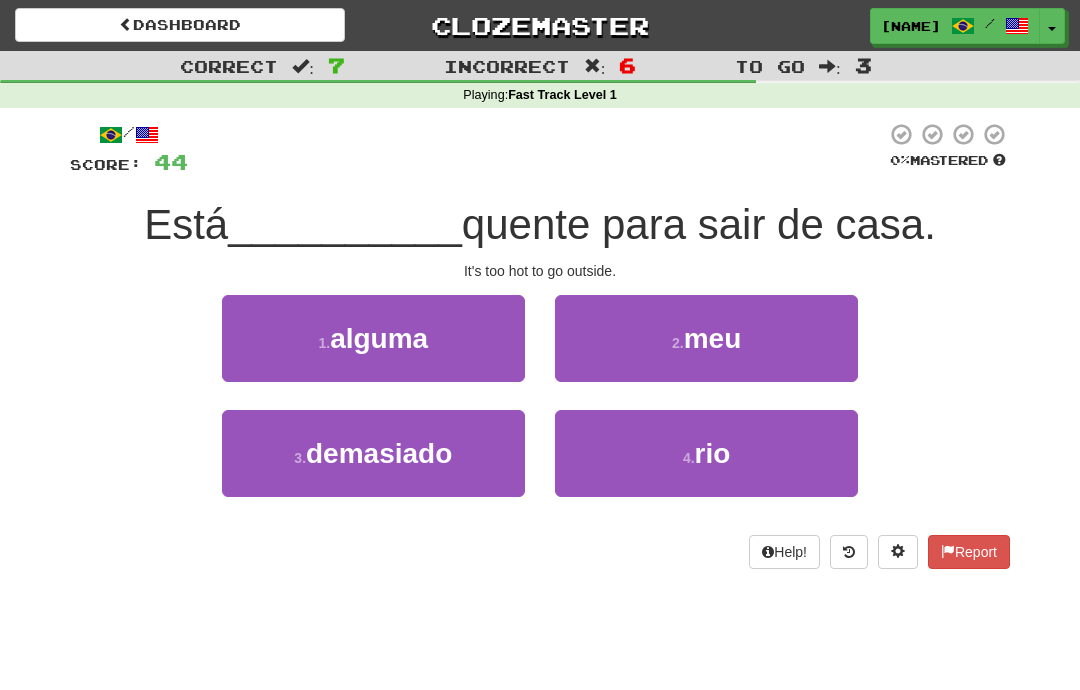 click on "3 .  demasiado" at bounding box center [373, 453] 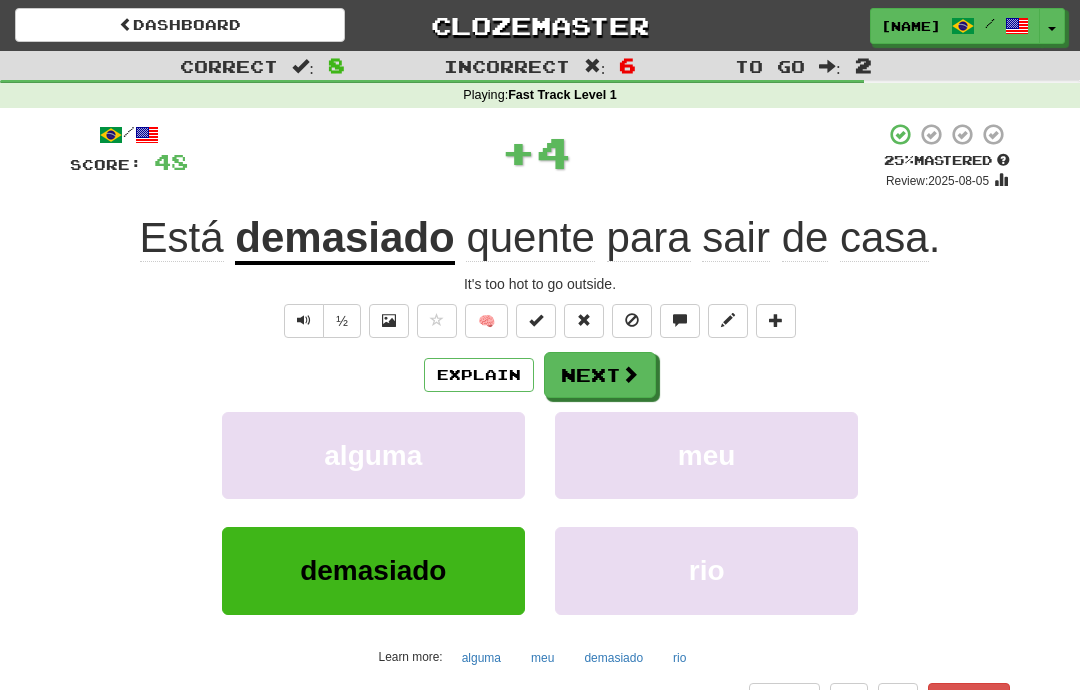 click on "Next" at bounding box center [600, 375] 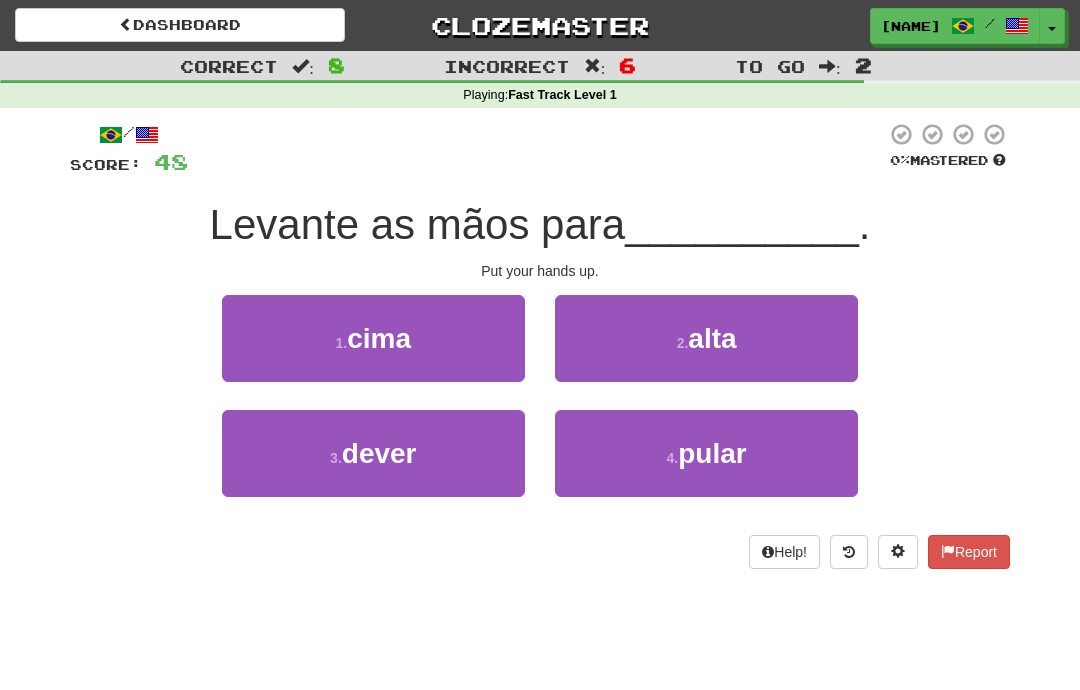 click on "3 .  dever" at bounding box center (373, 453) 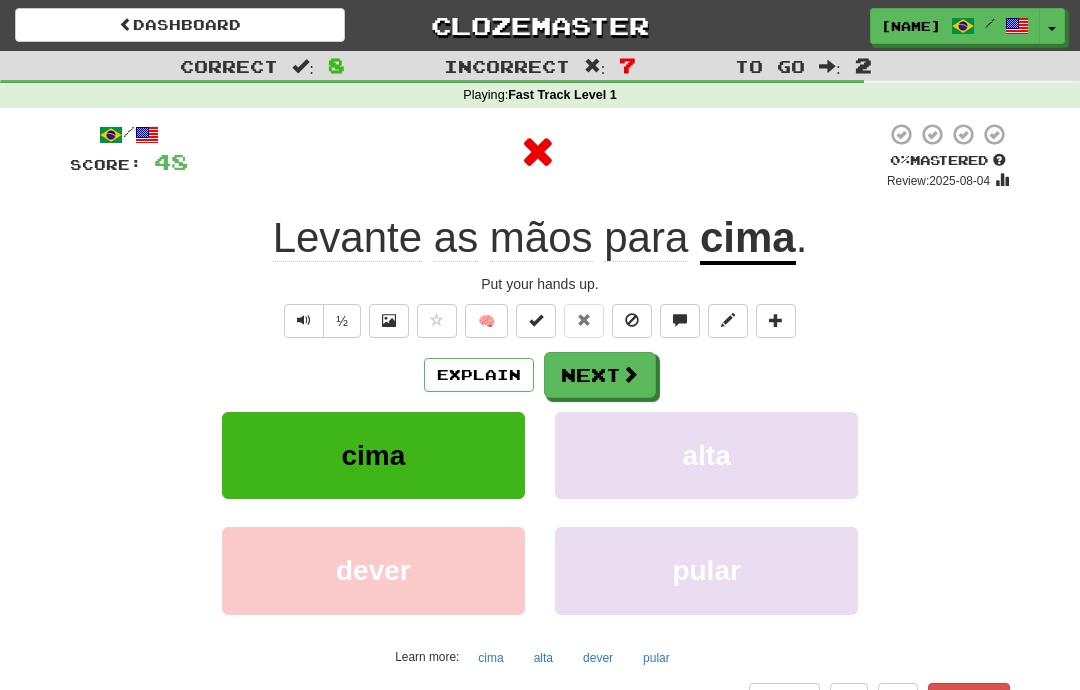 click on "cima" at bounding box center [373, 455] 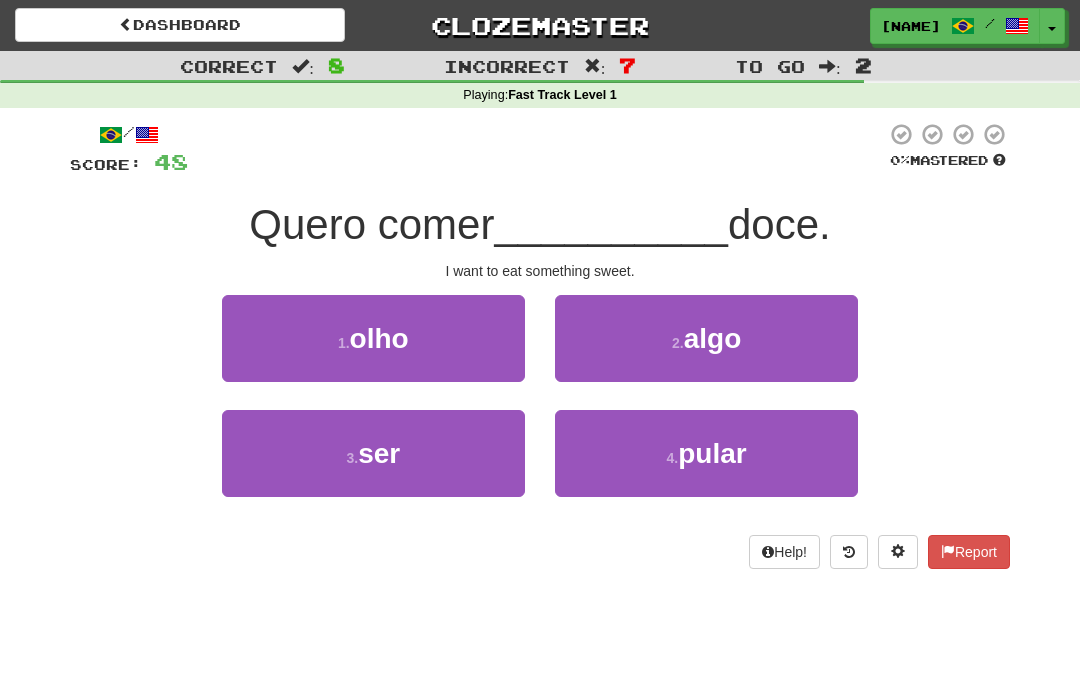 click on "3 .  ser" at bounding box center [373, 453] 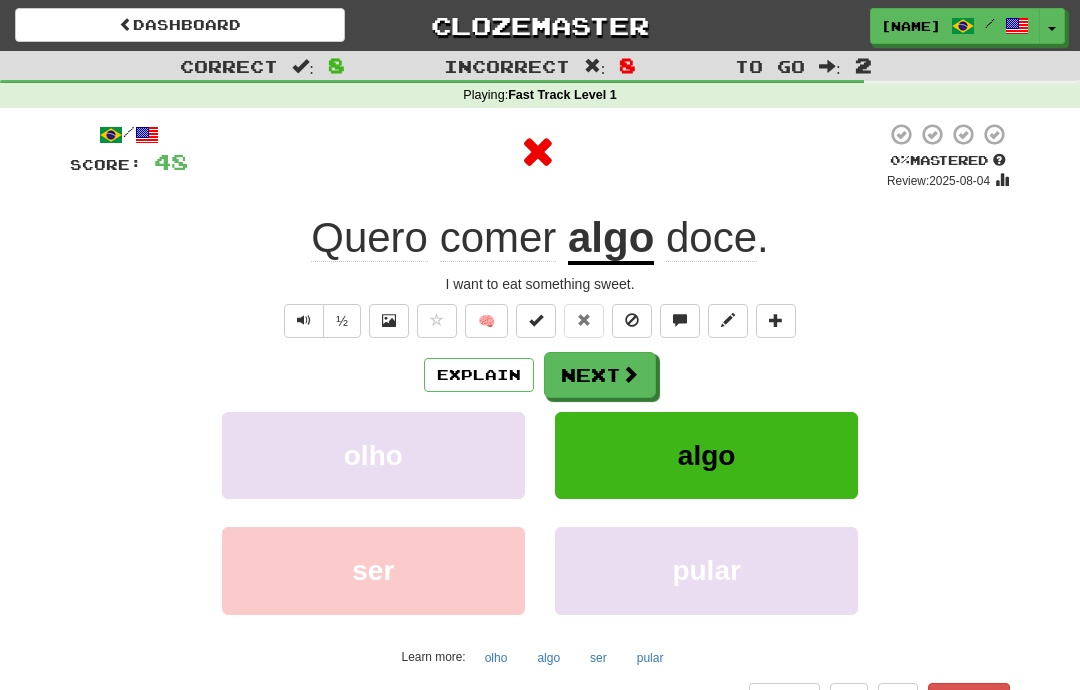 click at bounding box center (630, 374) 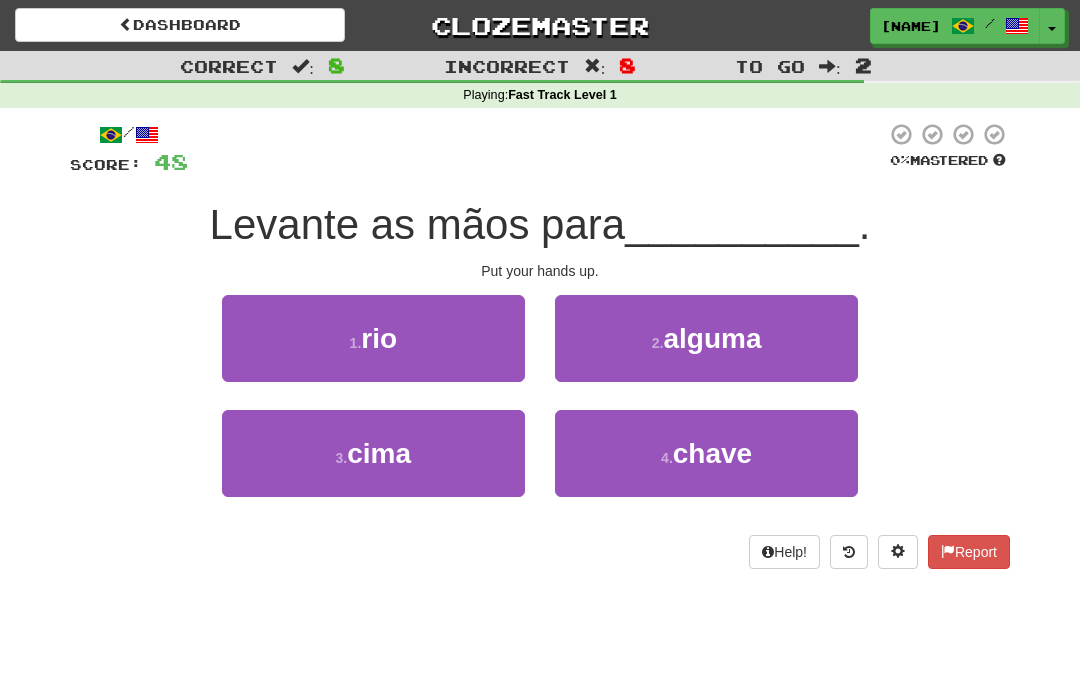 click on "3 .  cima" at bounding box center (373, 453) 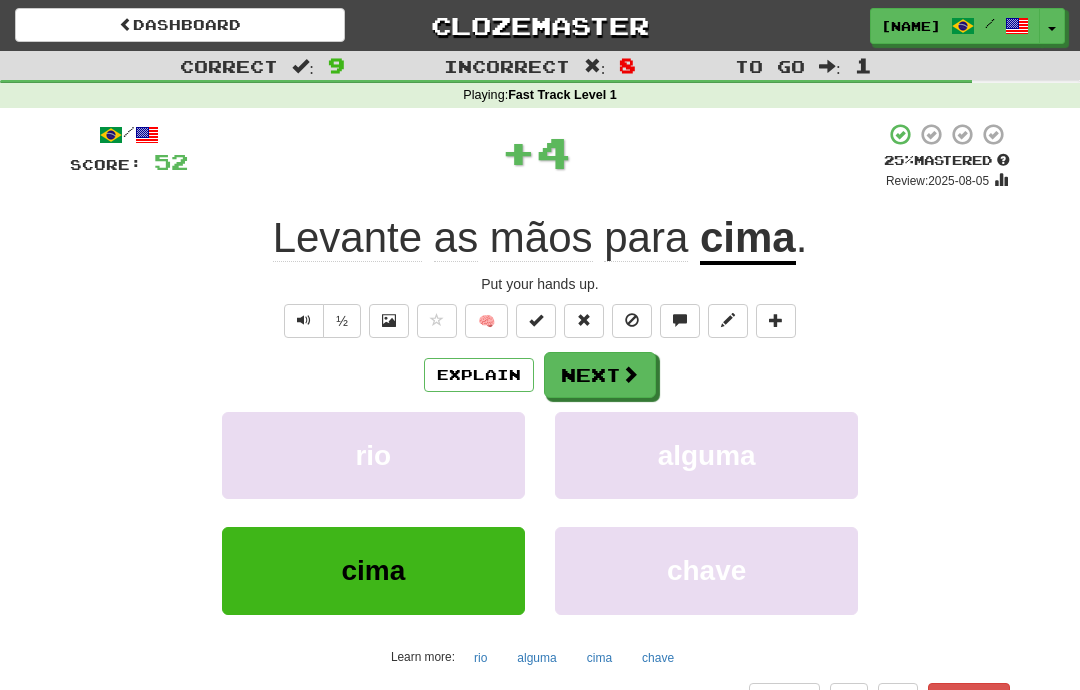 click at bounding box center [630, 374] 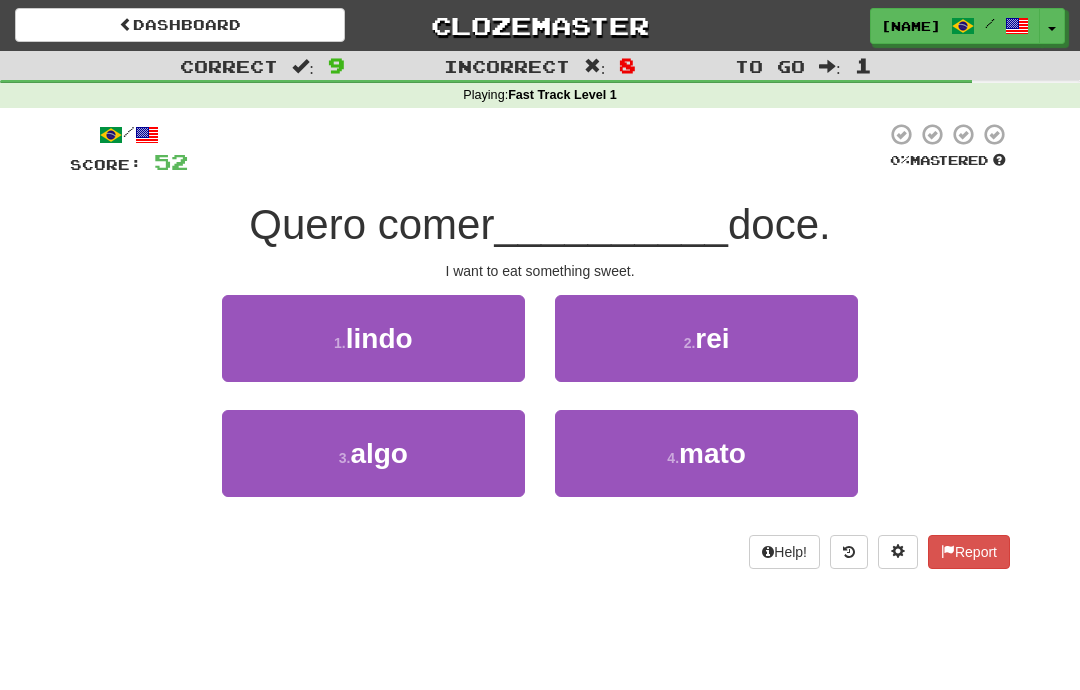 click on "3 .  algo" at bounding box center (373, 453) 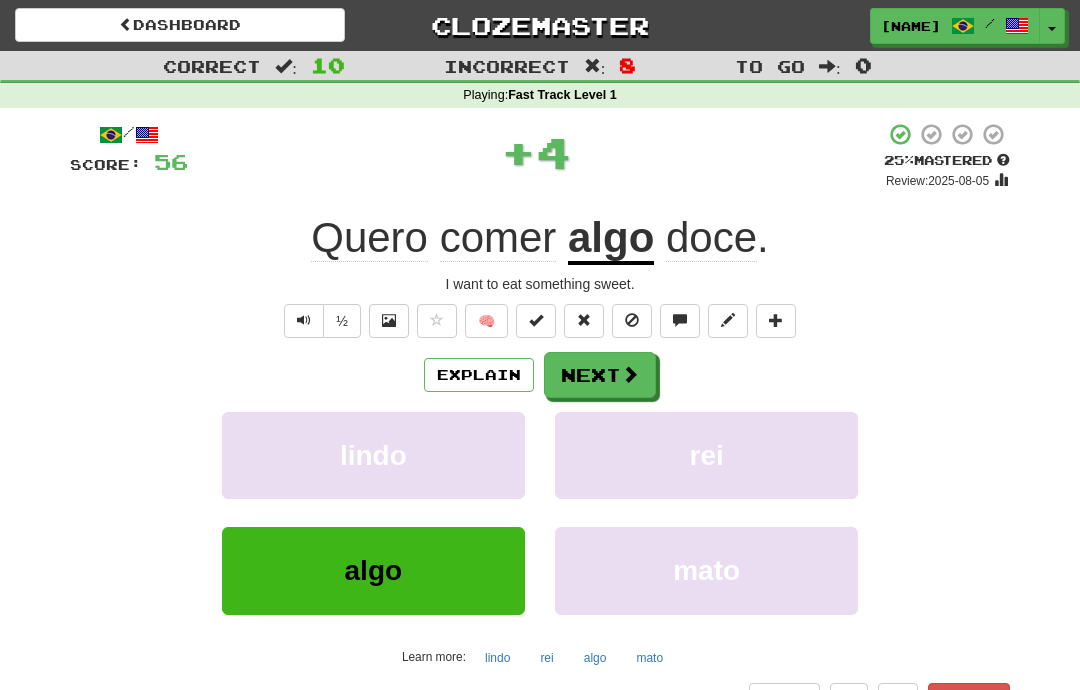 click on "Next" at bounding box center [600, 375] 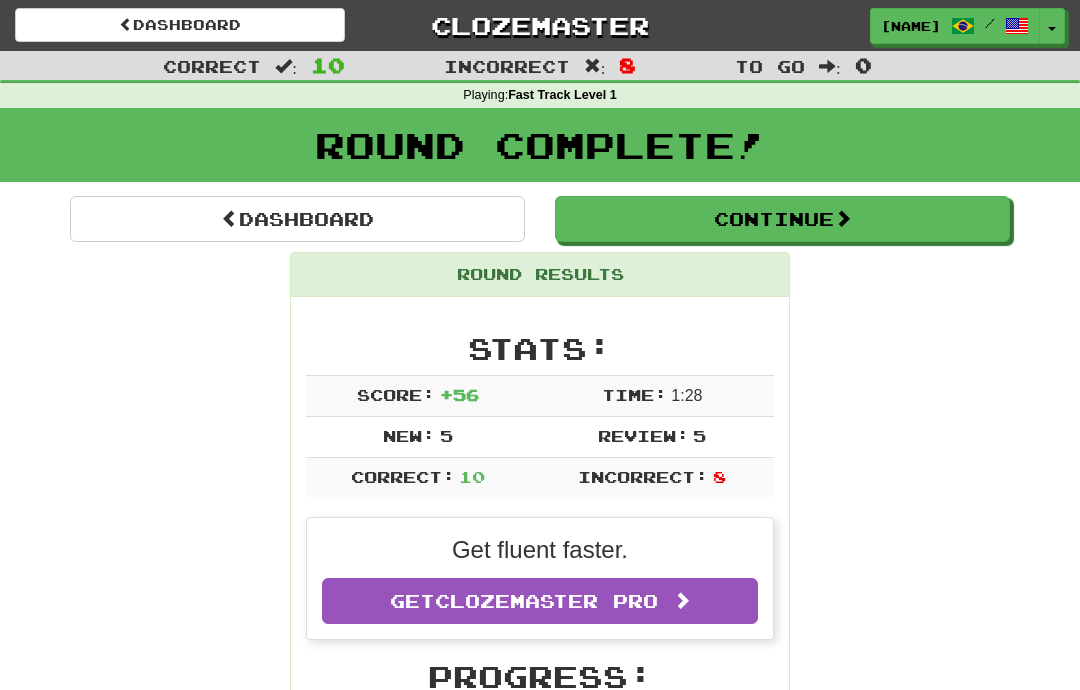 click on "Continue" at bounding box center (782, 219) 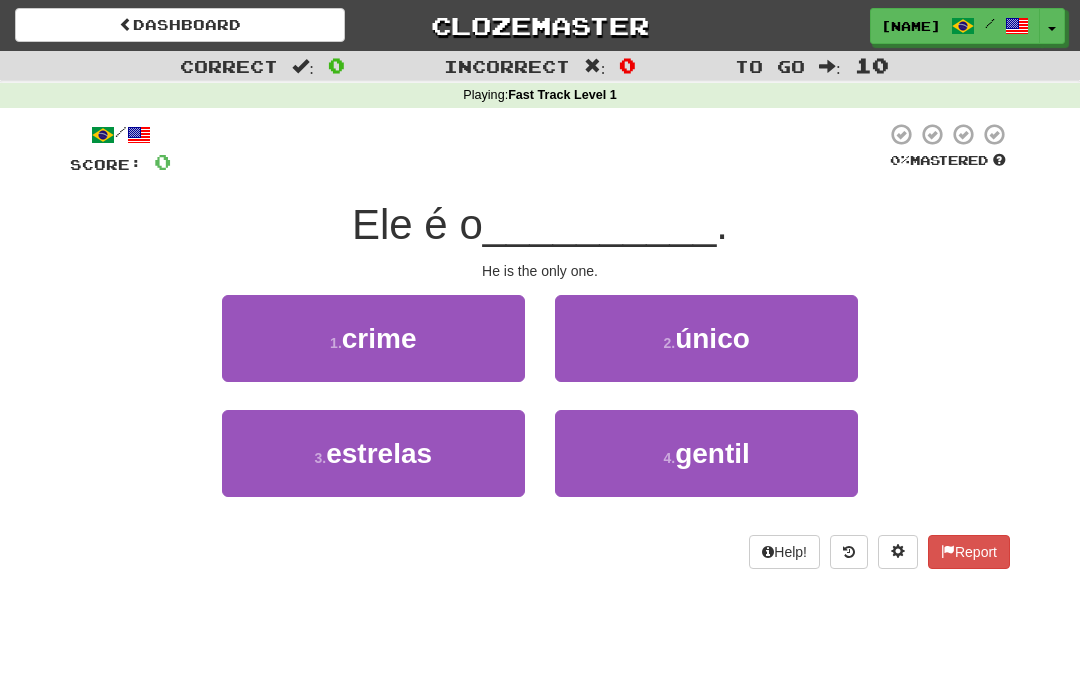 click on "2 .  único" at bounding box center (706, 338) 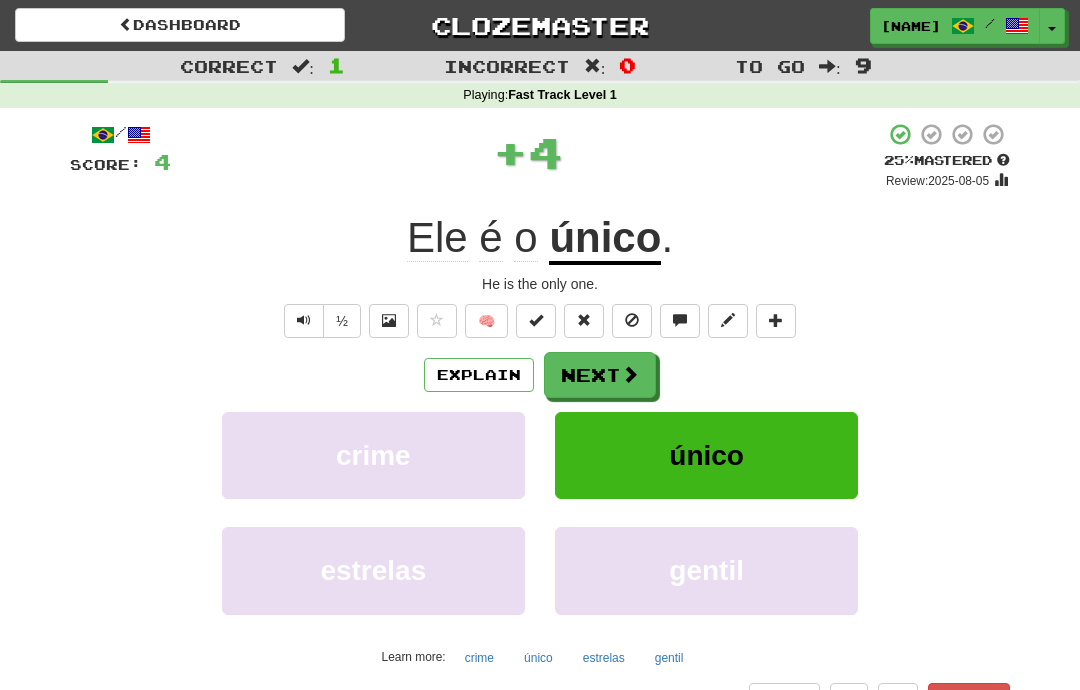 click on "Explain" at bounding box center [479, 375] 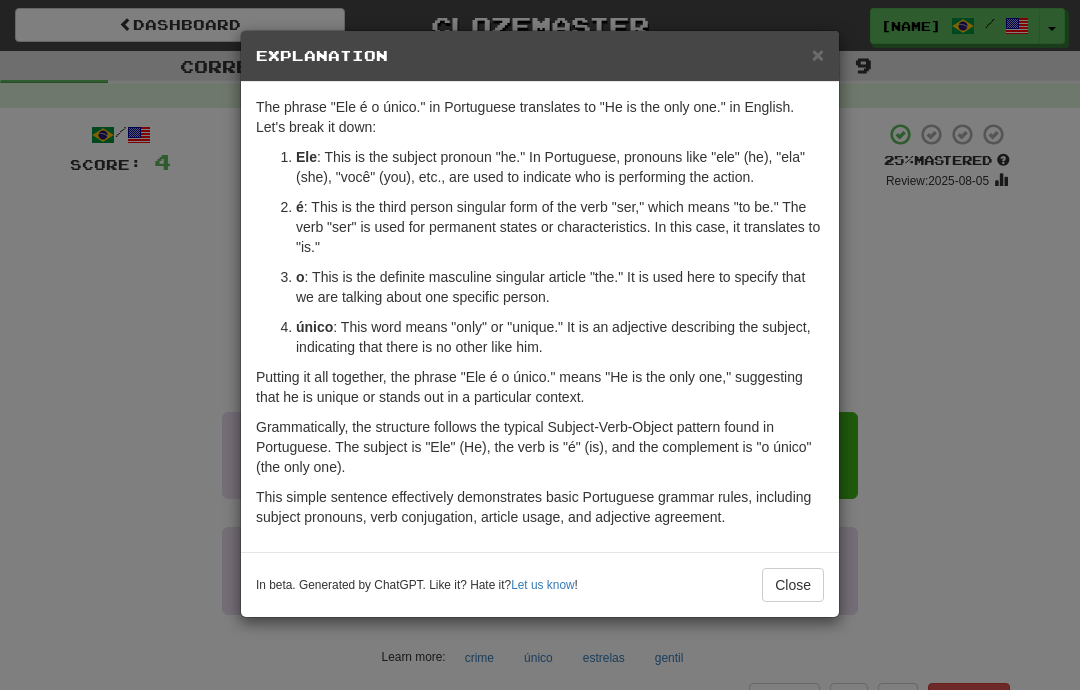 click on "× Explanation The phrase "Ele é o único." in Portuguese translates to "He is the only one." in English. Let's break it down:
Ele : This is the subject pronoun "he." In Portuguese, pronouns like "ele" (he), "ela" (she), "você" (you), etc., are used to indicate who is performing the action.
é : This is the third person singular form of the verb "ser," which means "to be." The verb "ser" is used for permanent states or characteristics. In this case, it translates to "is."
o : This is the definite masculine singular article "the." It is used here to specify that we are talking about one specific person.
único : This word means "only" or "unique." It is an adjective describing the subject, indicating that there is no other like him.
Putting it all together, the phrase "Ele é o único." means "He is the only one," suggesting that he is unique or stands out in a particular context.
In beta. Generated by ChatGPT. Like it? Hate it?  Let us know ! Close" at bounding box center [540, 345] 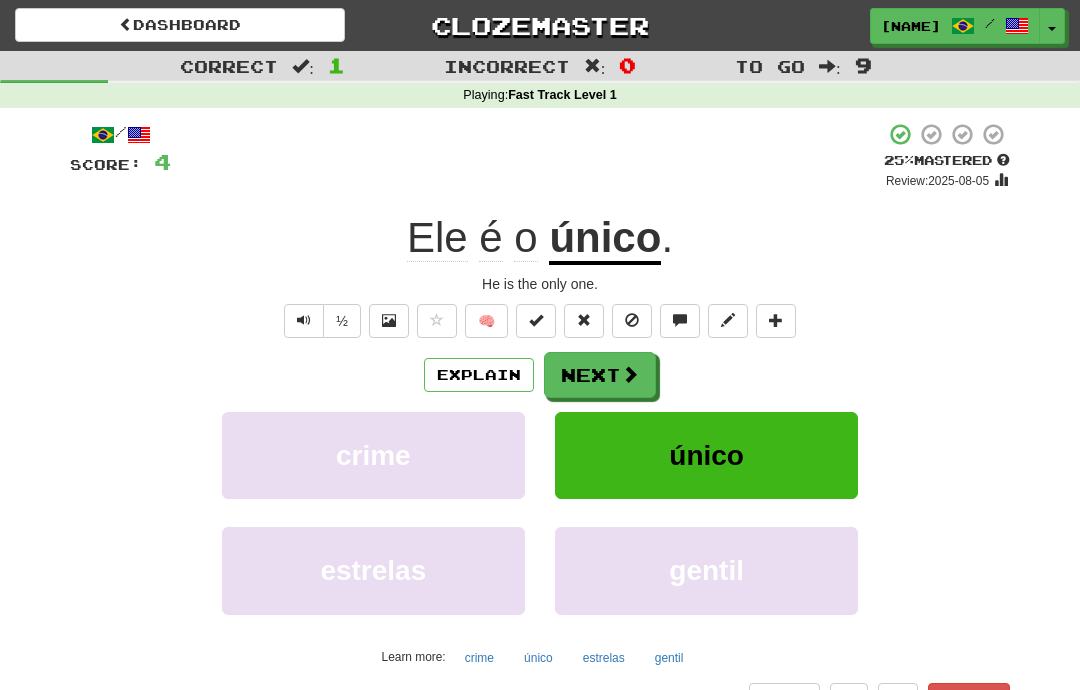 click on "Next" at bounding box center [600, 375] 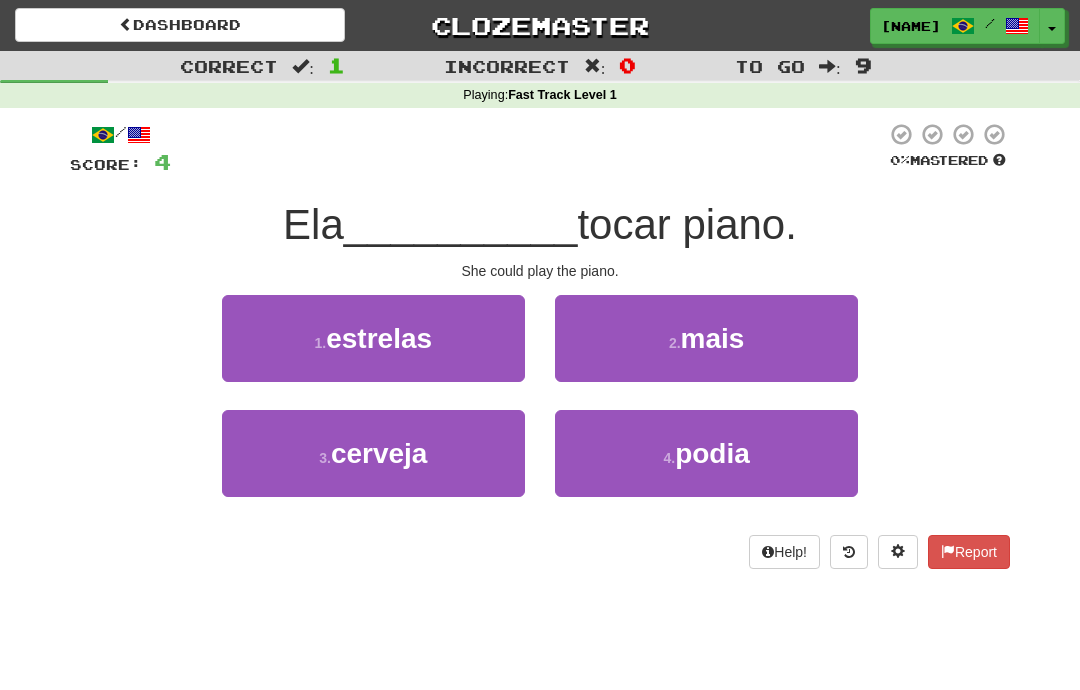 click on "4 .  podia" at bounding box center [706, 453] 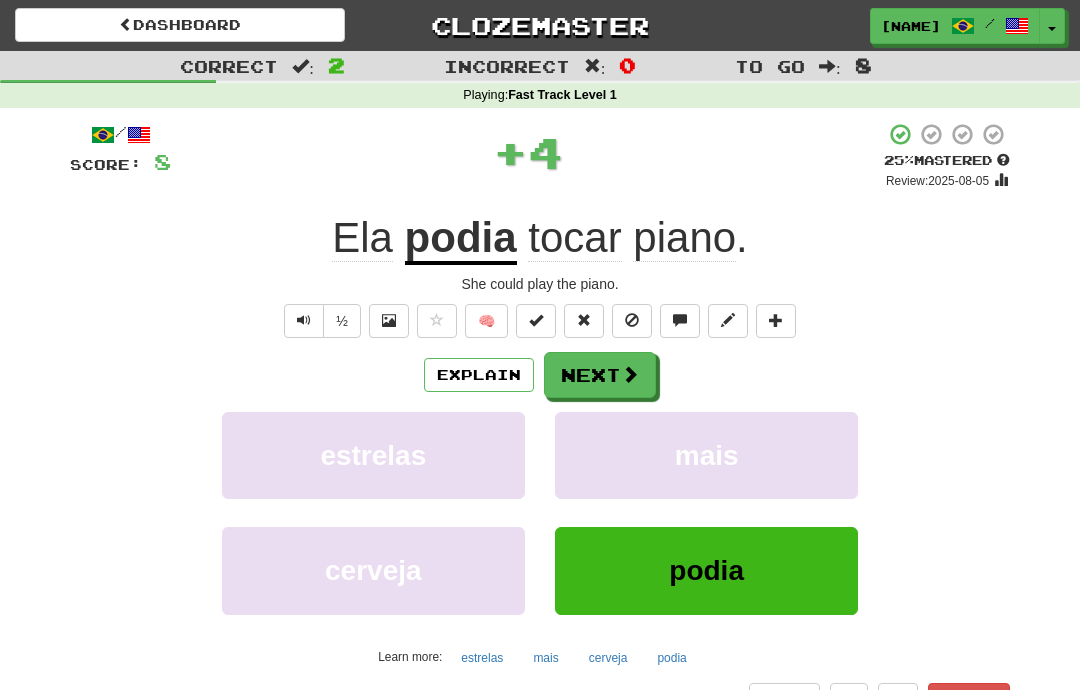 click on "Explain" at bounding box center [479, 375] 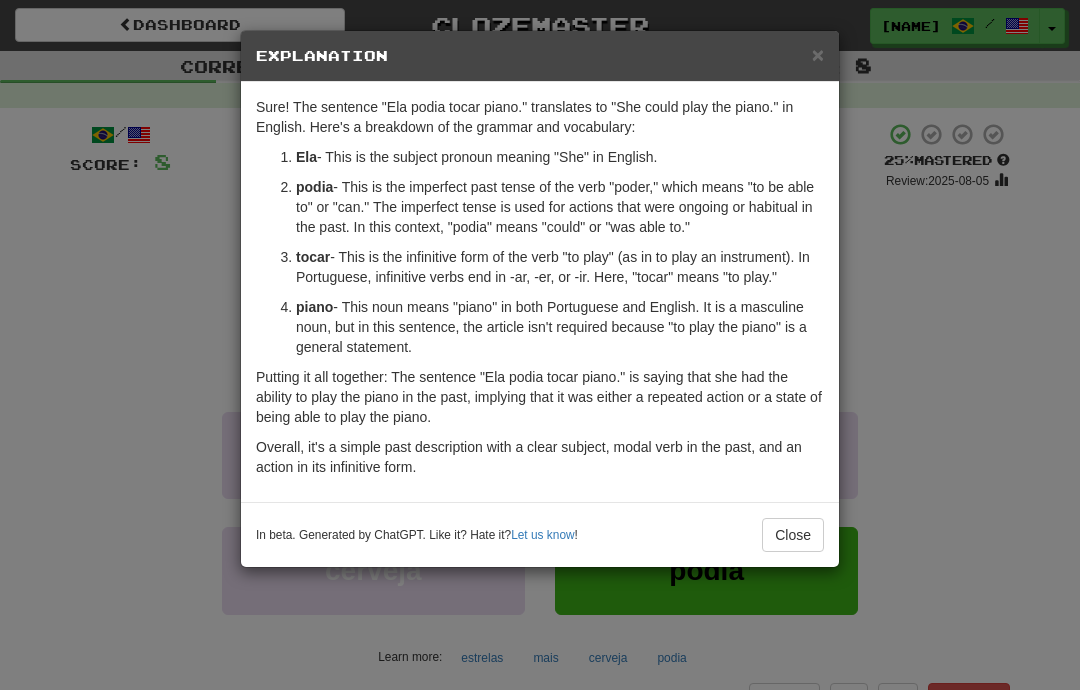 click on "× Explanation Sure! The sentence "Ela podia tocar piano." translates to "She could play the piano." in English. Here's a breakdown of the grammar and vocabulary:
Ela  - This is the subject pronoun meaning "She" in English.
podia  - This is the imperfect past tense of the verb "poder," which means "to be able to" or "can." The imperfect tense is used for actions that were ongoing or habitual in the past. In this context, "podia" means "could" or "was able to."
tocar  - This is the infinitive form of the verb "to play" (as in to play an instrument). In Portuguese, infinitive verbs end in -ar, -er, or -ir. Here, "tocar" means "to play."
piano  - This noun means "piano" in both Portuguese and English. It is a masculine noun, but in this sentence, the article isn't required because "to play the piano" is a general statement.
Overall, it's a simple past description with a clear subject, modal verb in the past, and an action in its infinitive form. Let us know ! Close" at bounding box center [540, 345] 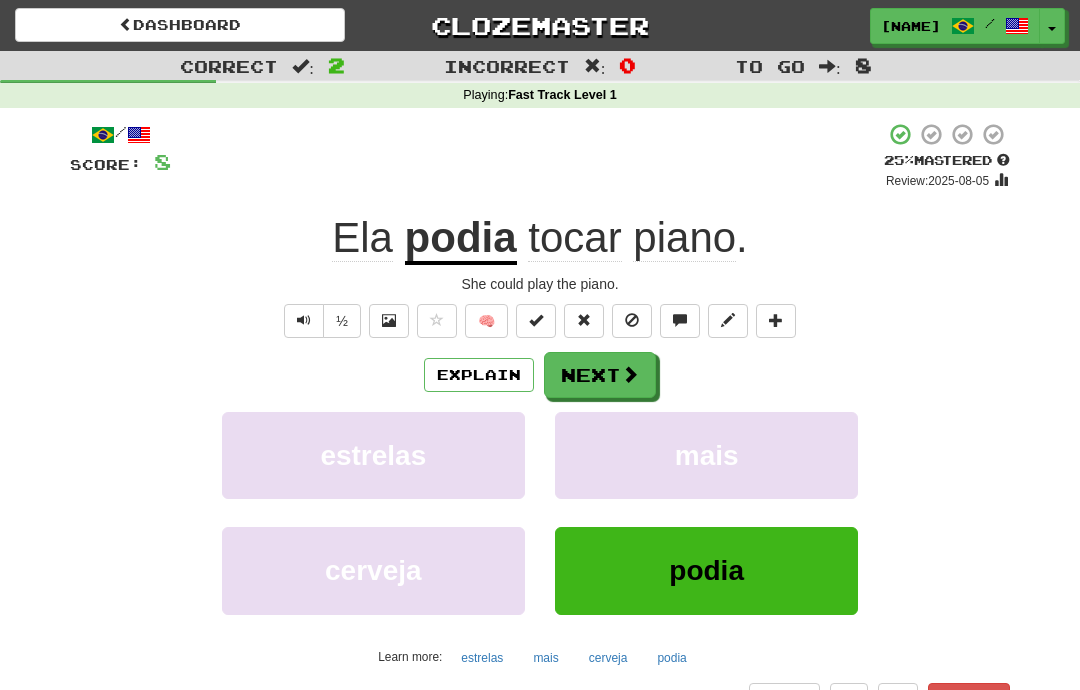 click at bounding box center [630, 374] 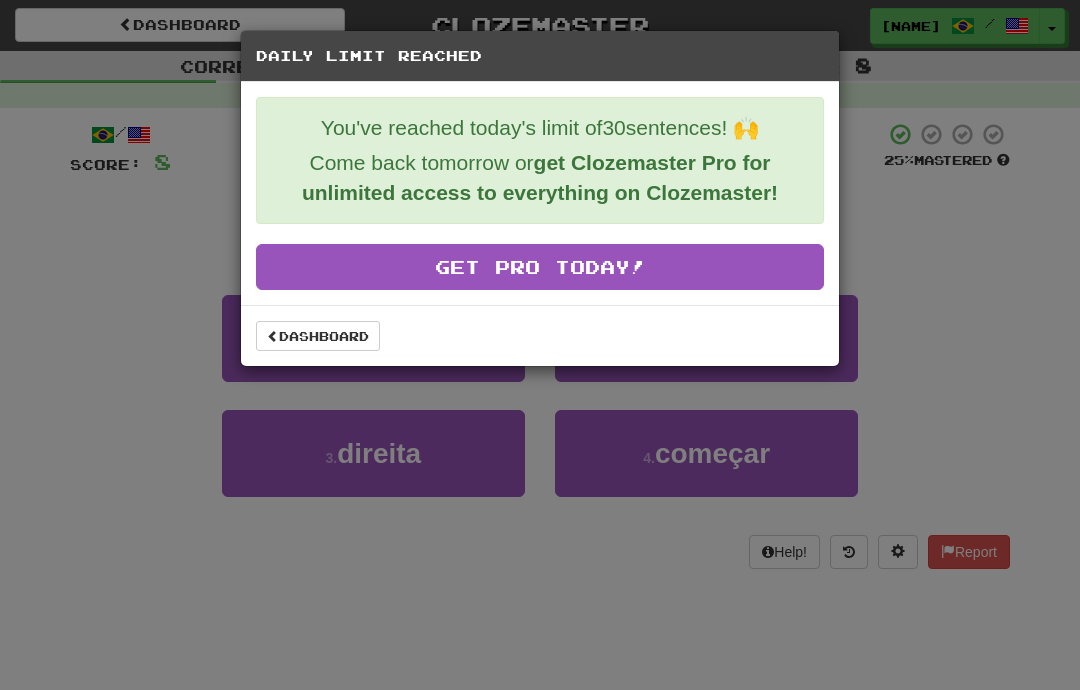 click on "Dashboard" at bounding box center (318, 336) 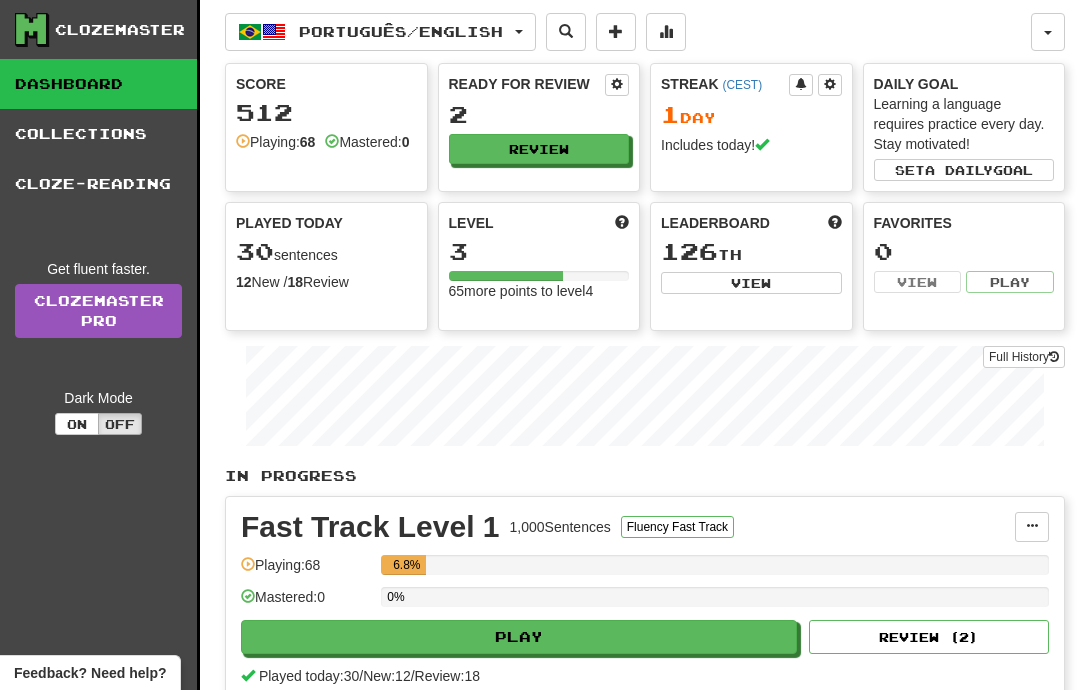 scroll, scrollTop: 0, scrollLeft: 0, axis: both 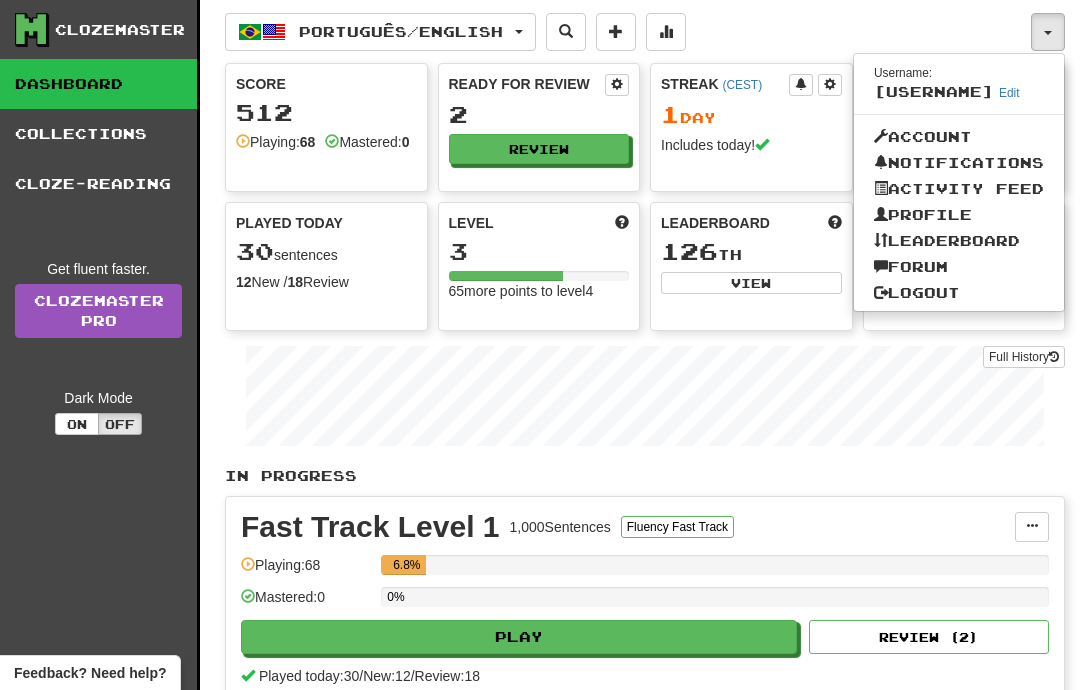 click on "Logout" at bounding box center (959, 293) 